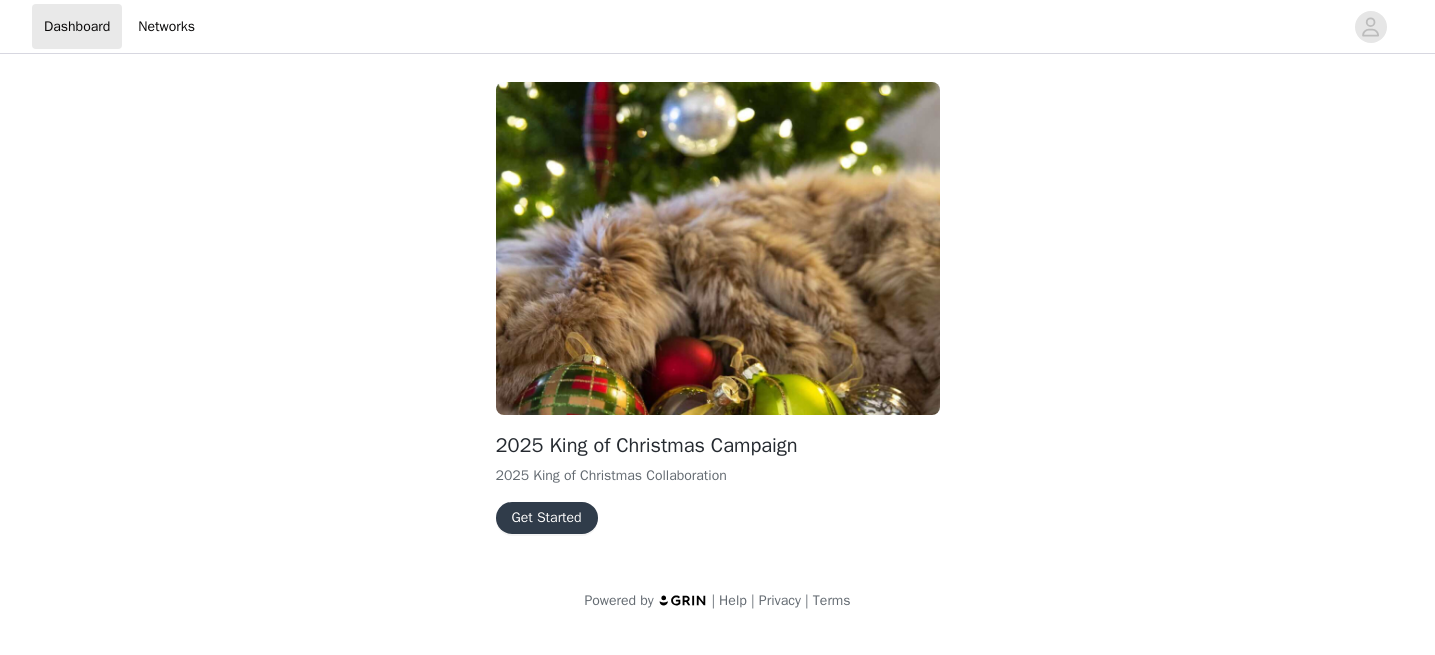scroll, scrollTop: 0, scrollLeft: 0, axis: both 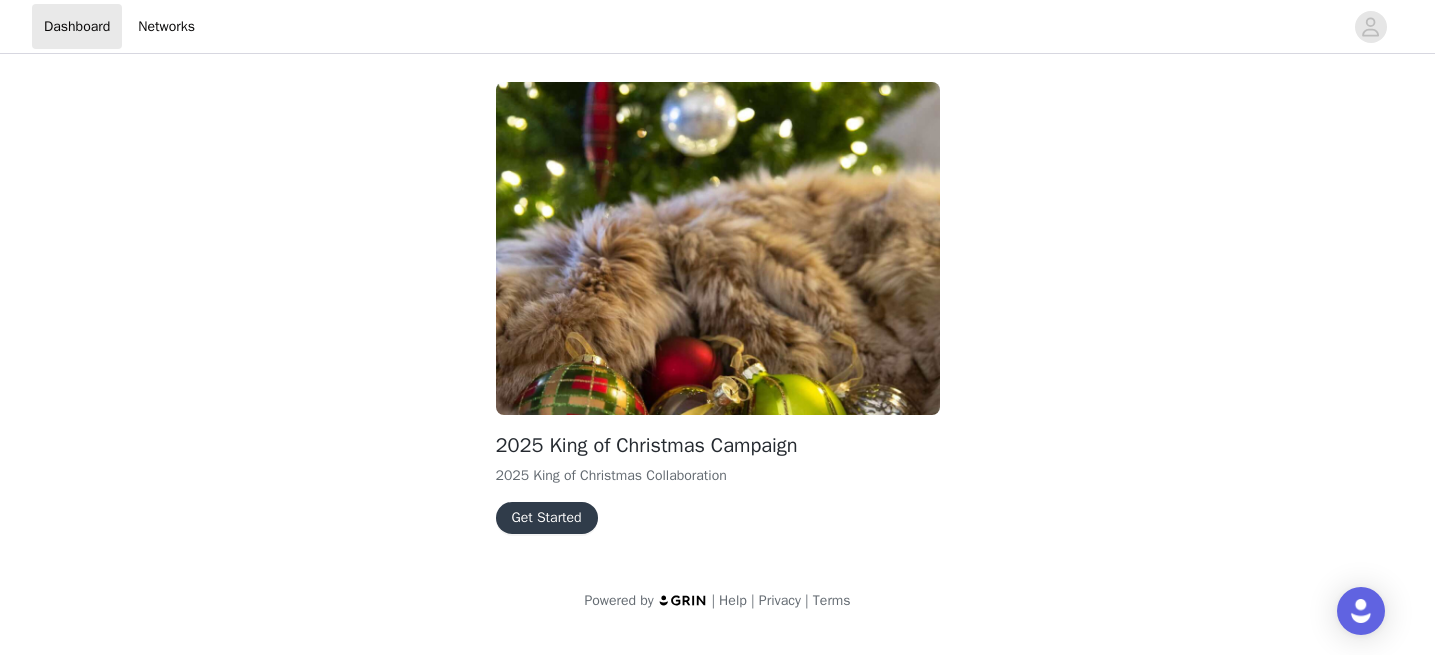 click on "Get Started" at bounding box center [547, 518] 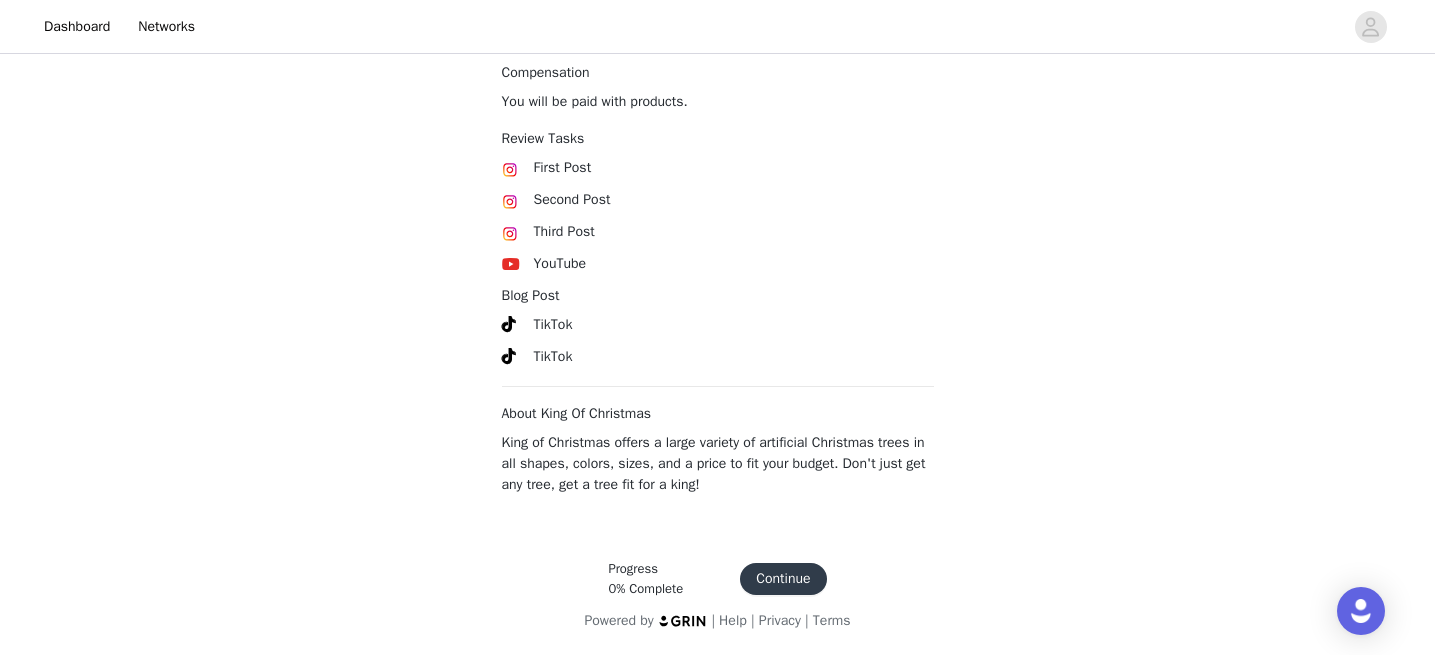 scroll, scrollTop: 1113, scrollLeft: 0, axis: vertical 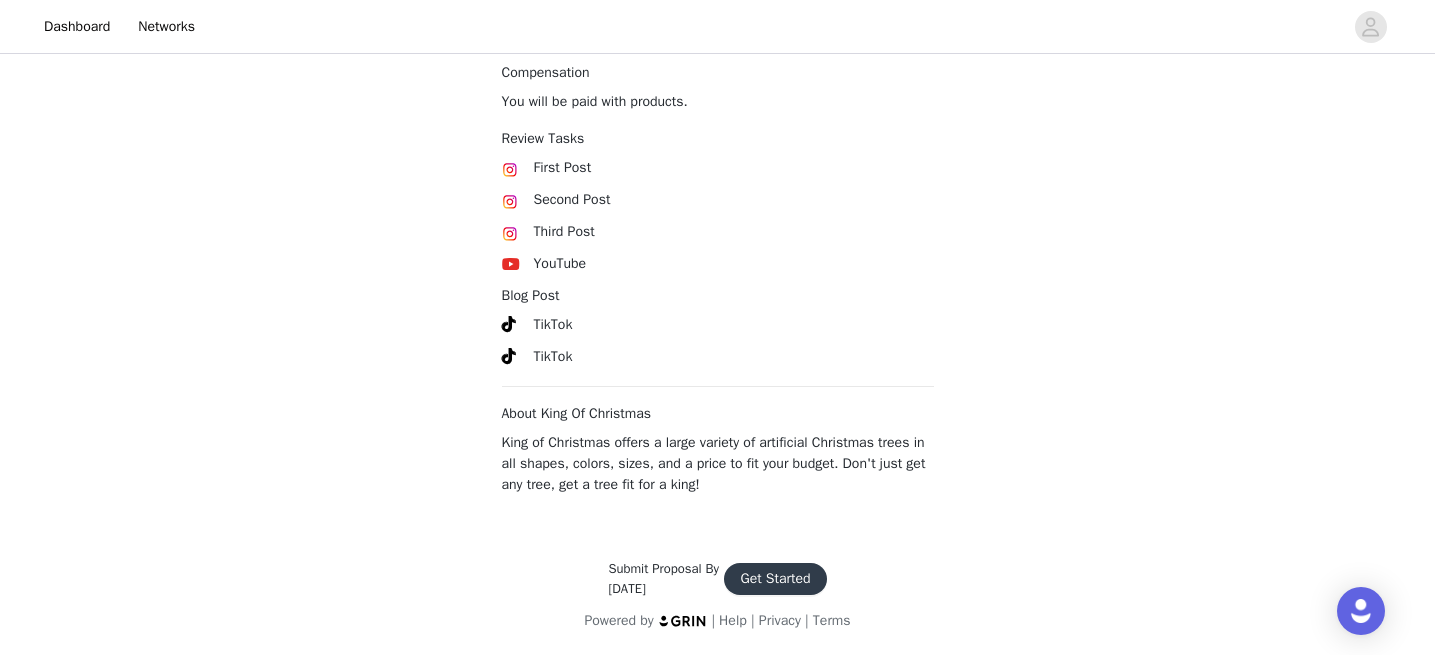 click on "Get Started" at bounding box center (775, 579) 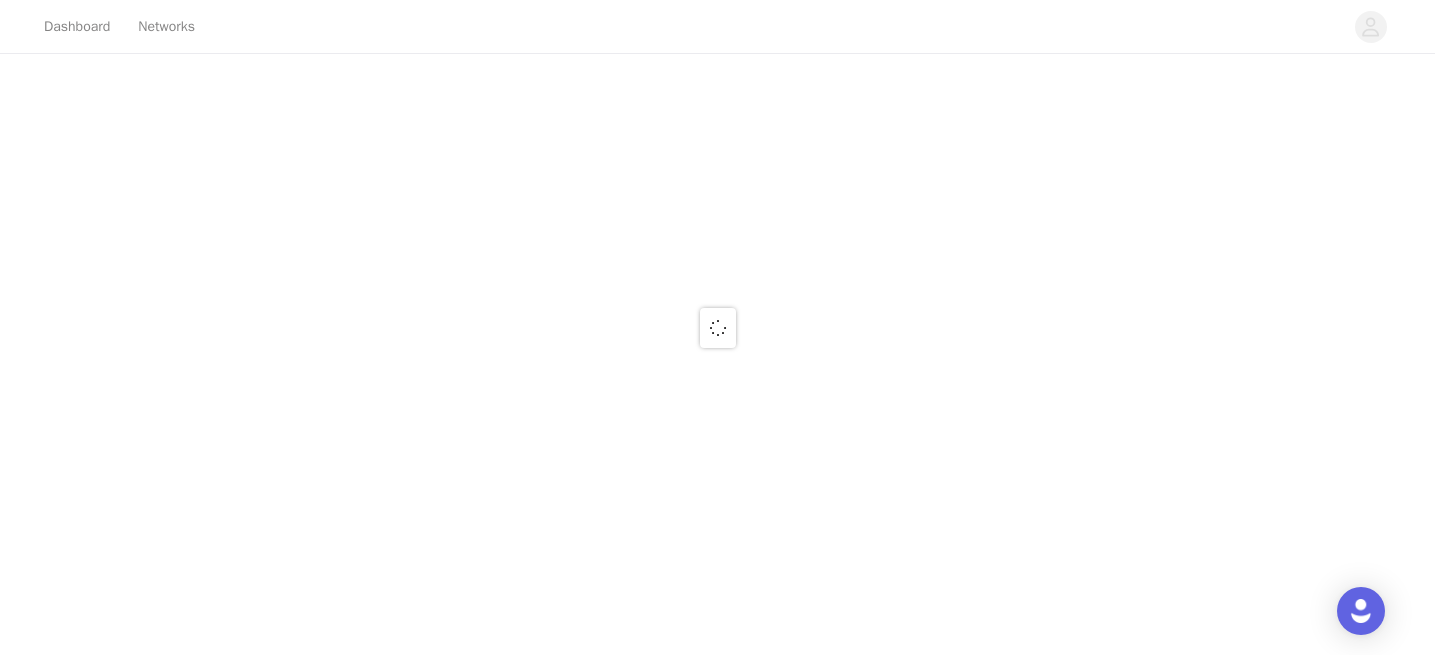 scroll, scrollTop: 0, scrollLeft: 0, axis: both 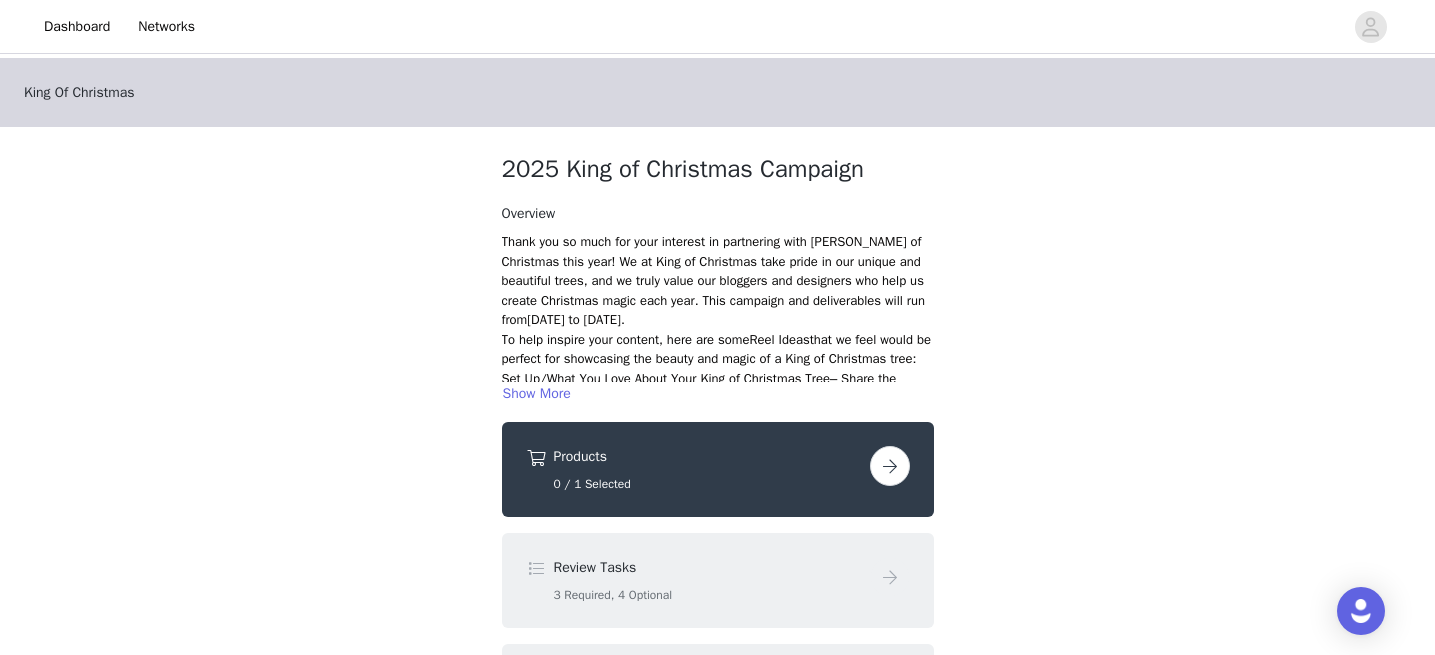 click at bounding box center [890, 466] 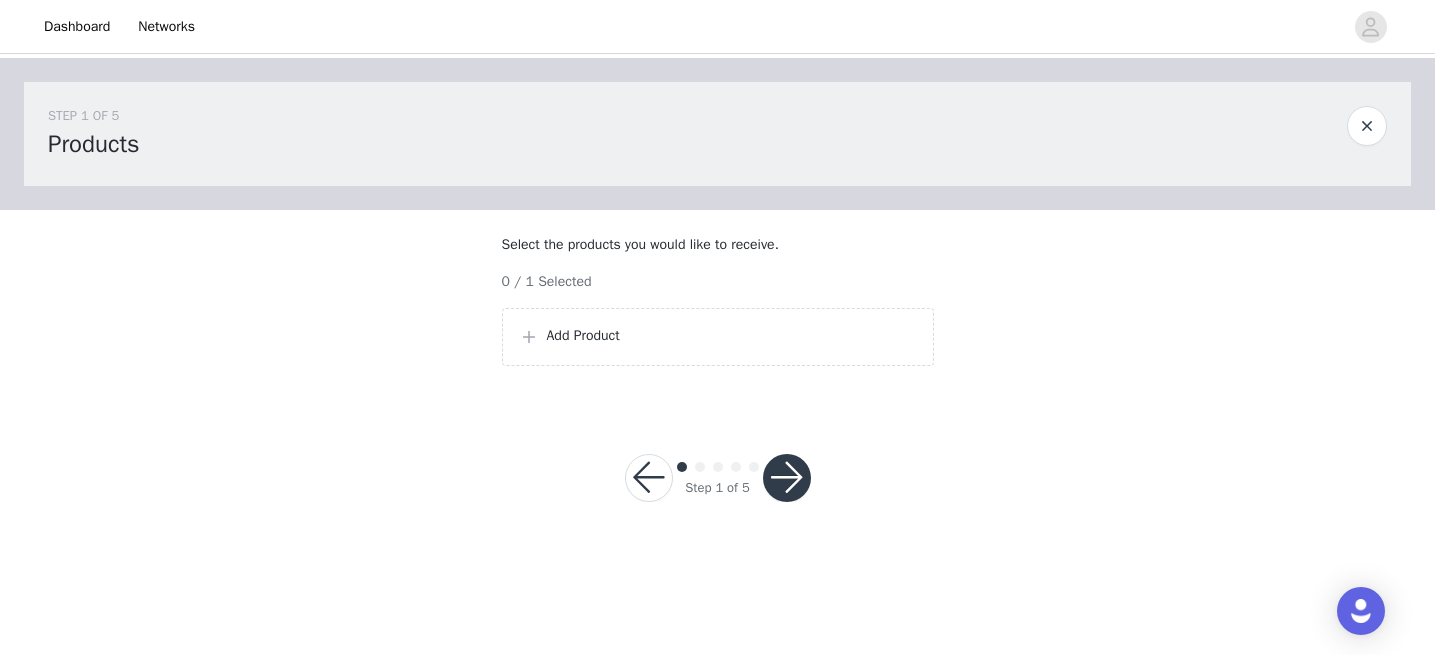 click on "Add Product" at bounding box center [718, 337] 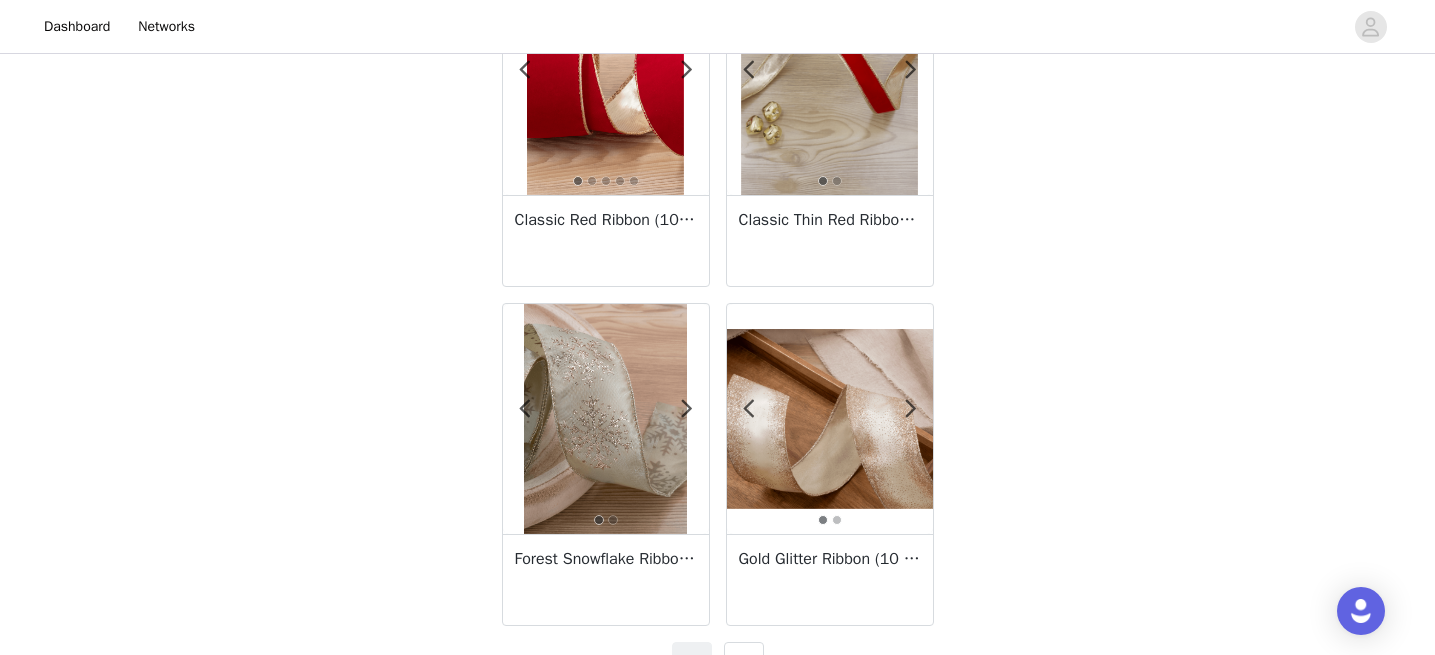 scroll, scrollTop: 3607, scrollLeft: 0, axis: vertical 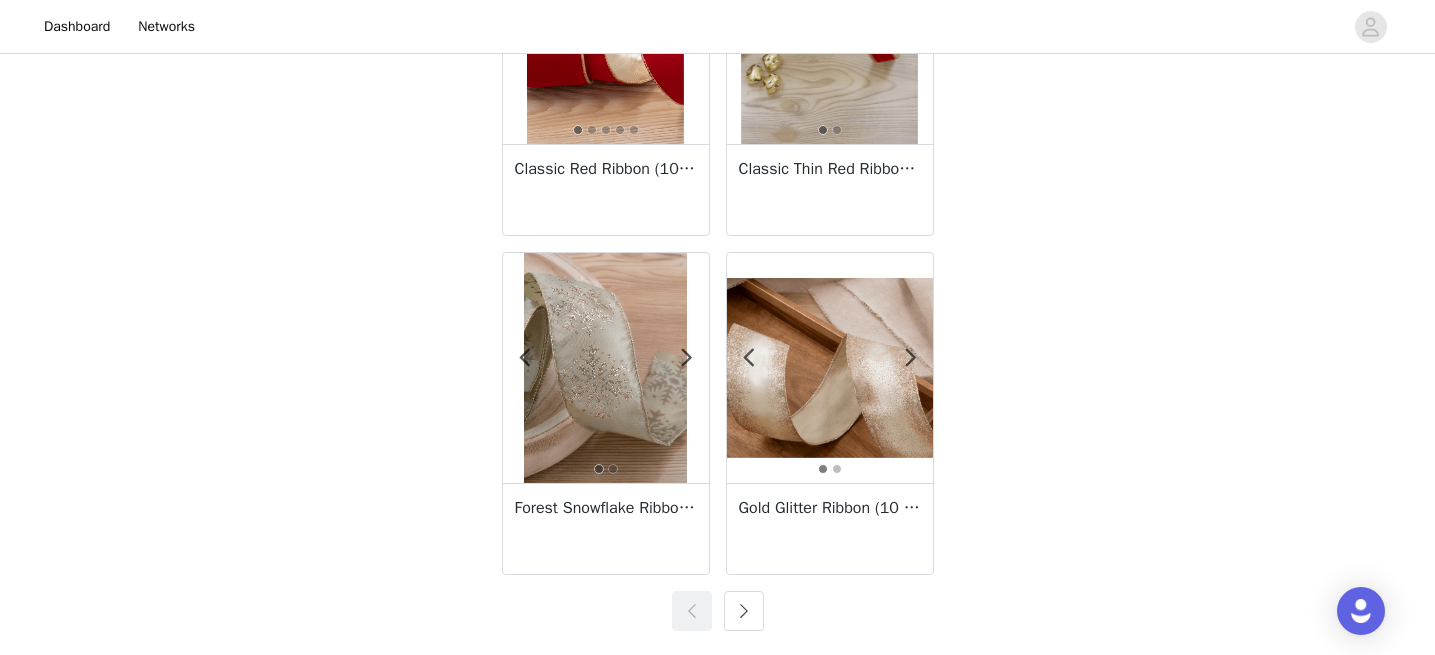 click at bounding box center (744, 611) 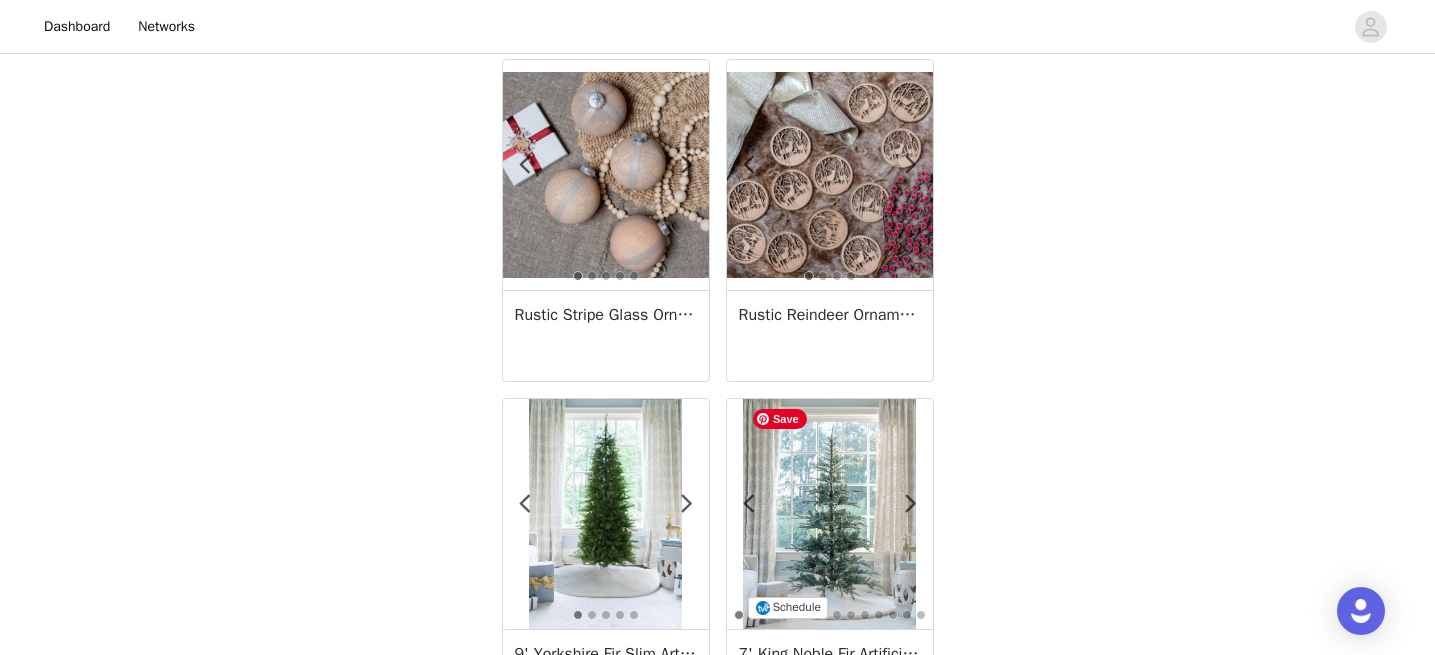 scroll, scrollTop: 1269, scrollLeft: 0, axis: vertical 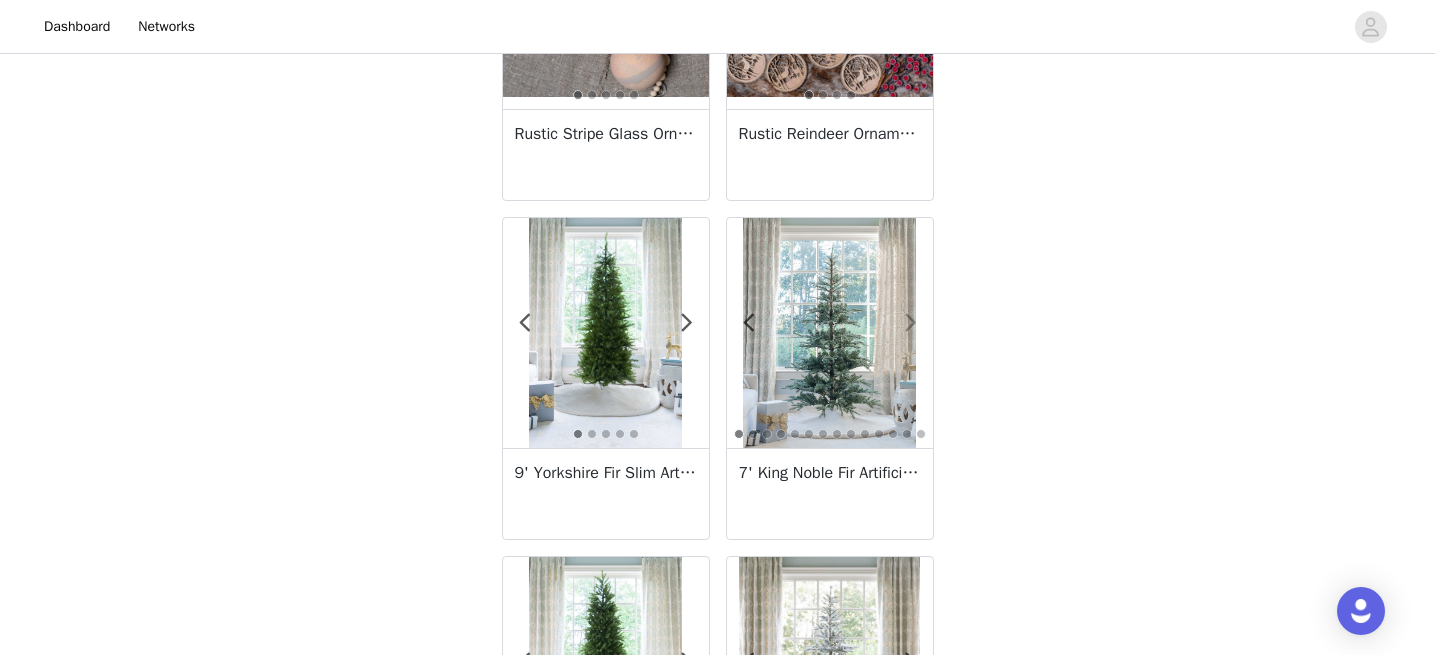 click at bounding box center [911, 323] 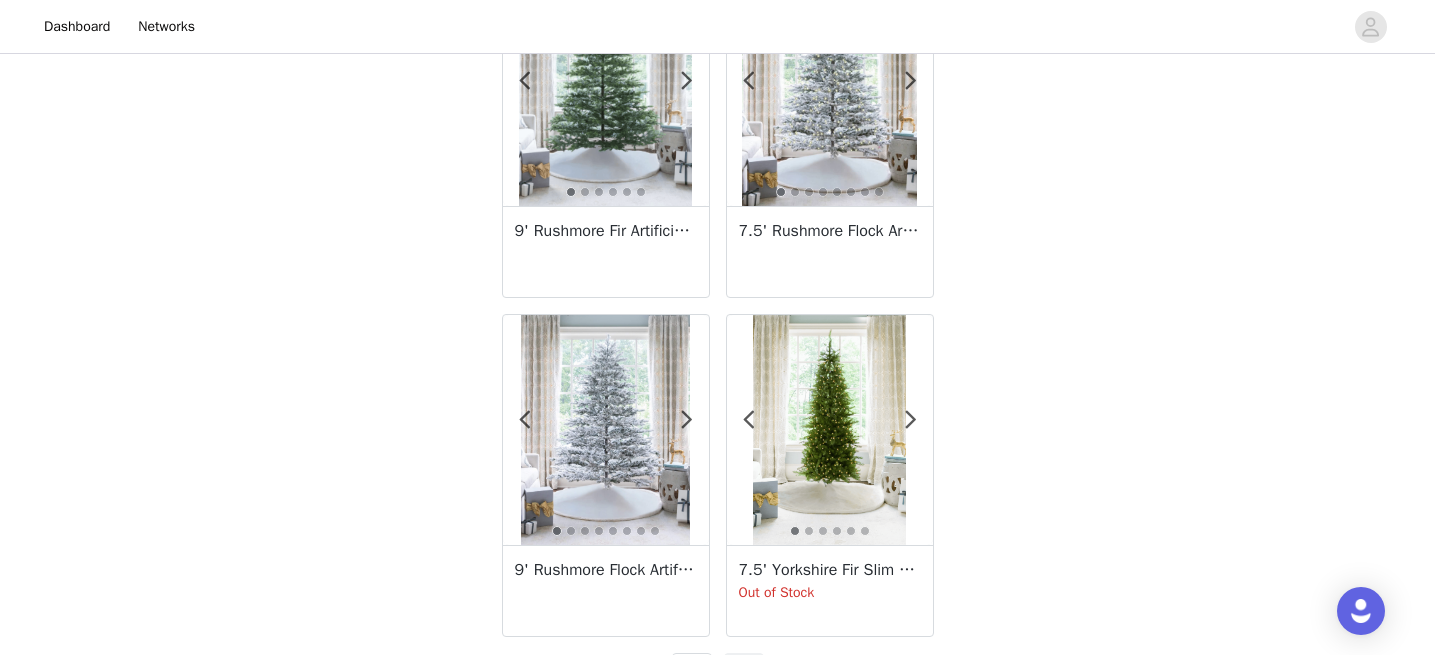 scroll, scrollTop: 3268, scrollLeft: 0, axis: vertical 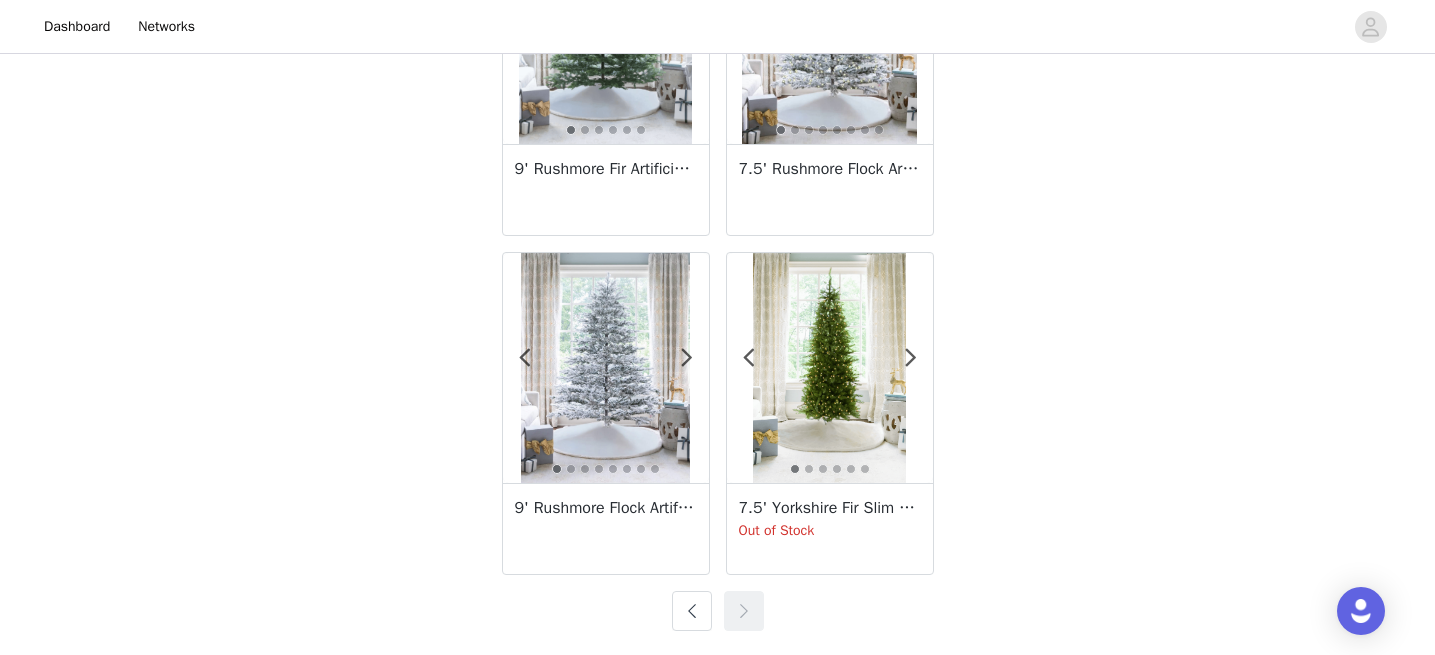 click at bounding box center [692, 611] 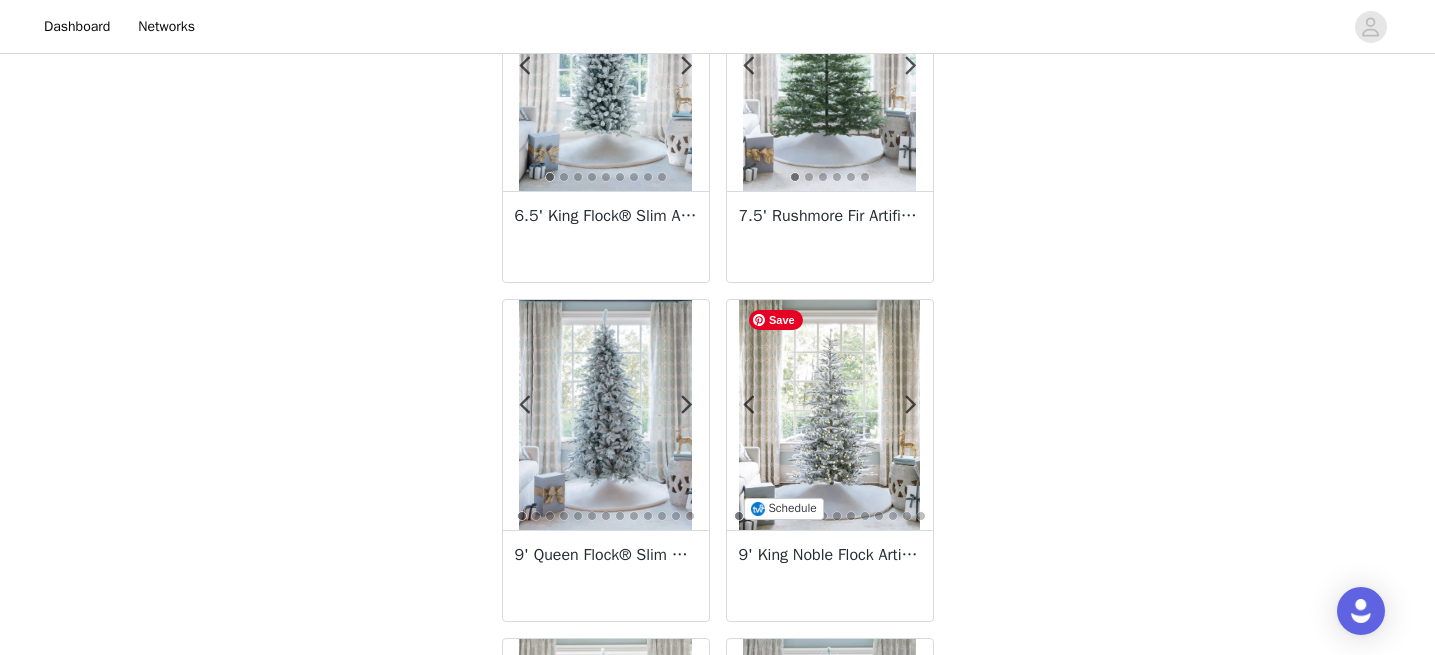 scroll, scrollTop: 1522, scrollLeft: 0, axis: vertical 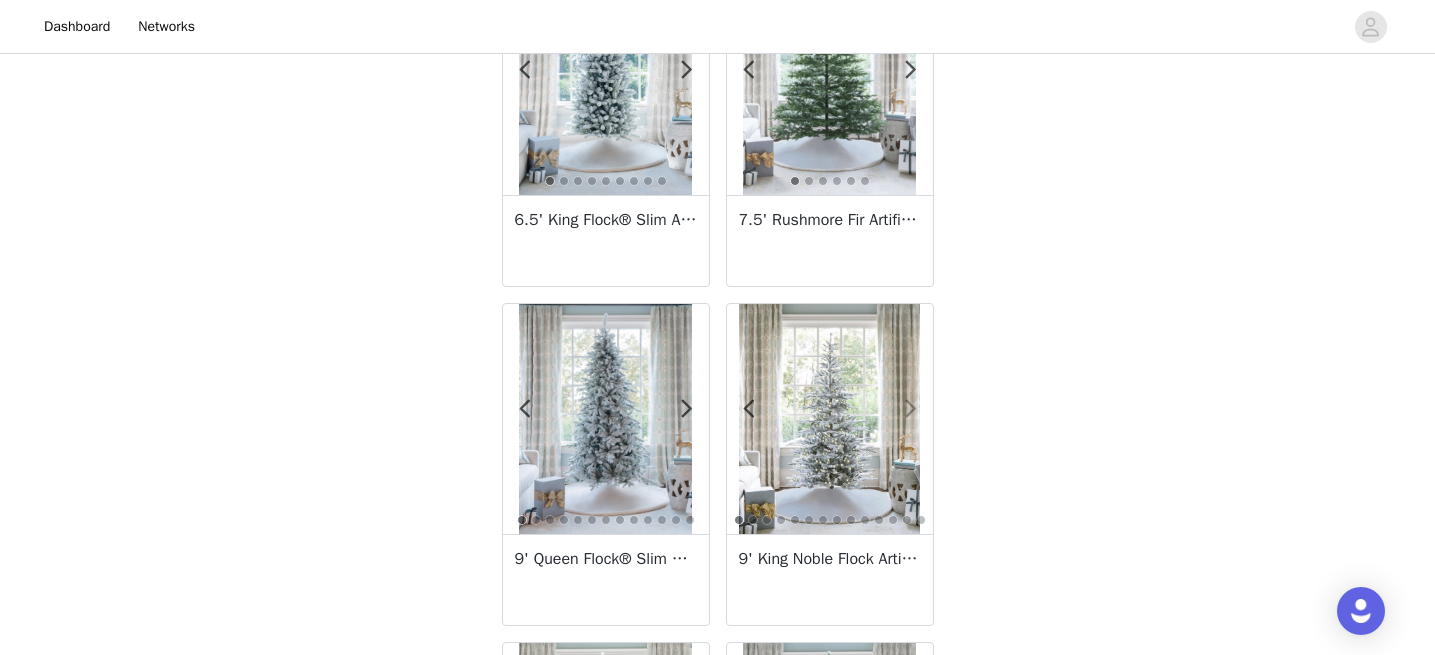 click at bounding box center [911, 409] 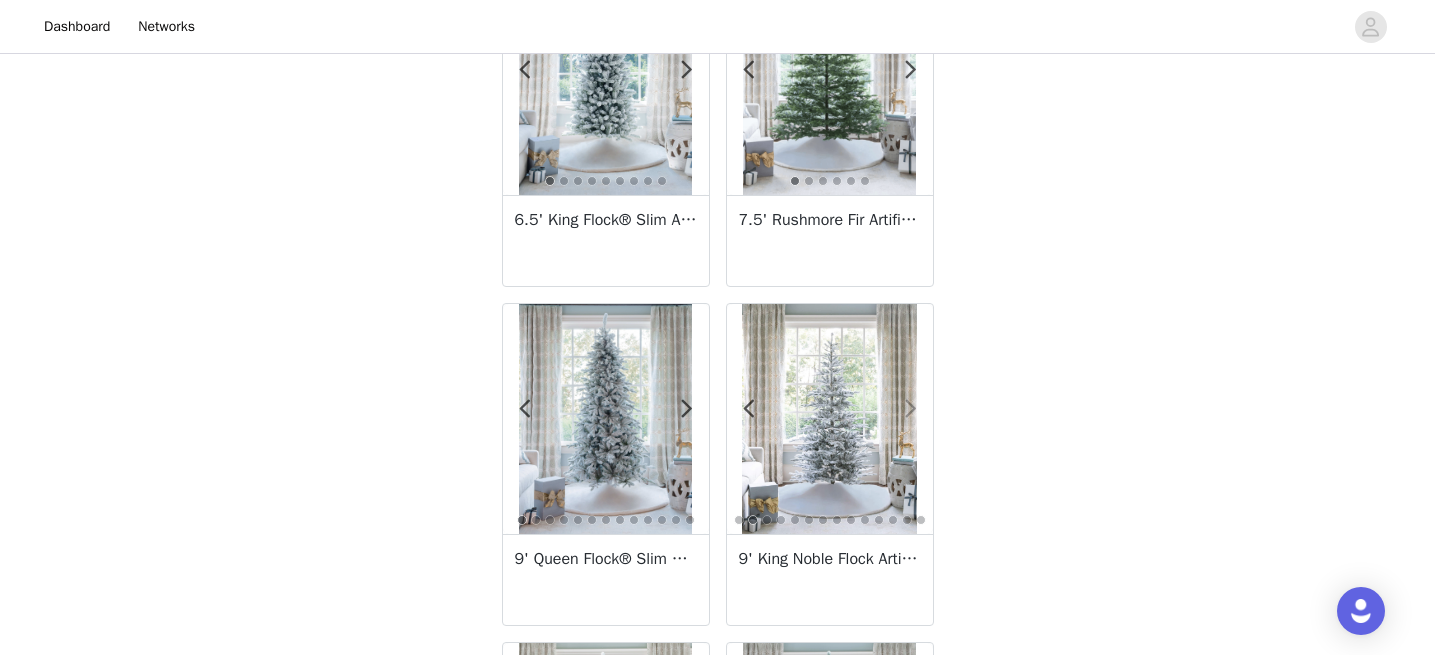 click at bounding box center (911, 409) 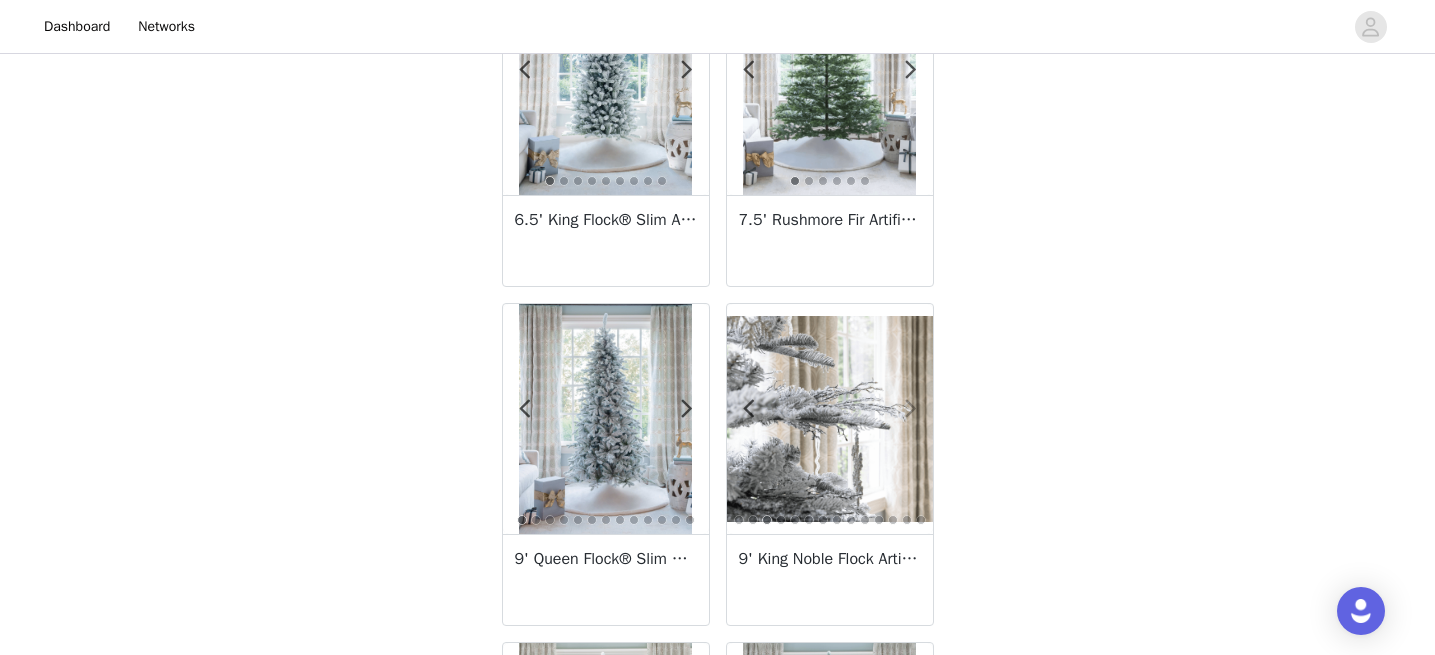 click at bounding box center (911, 409) 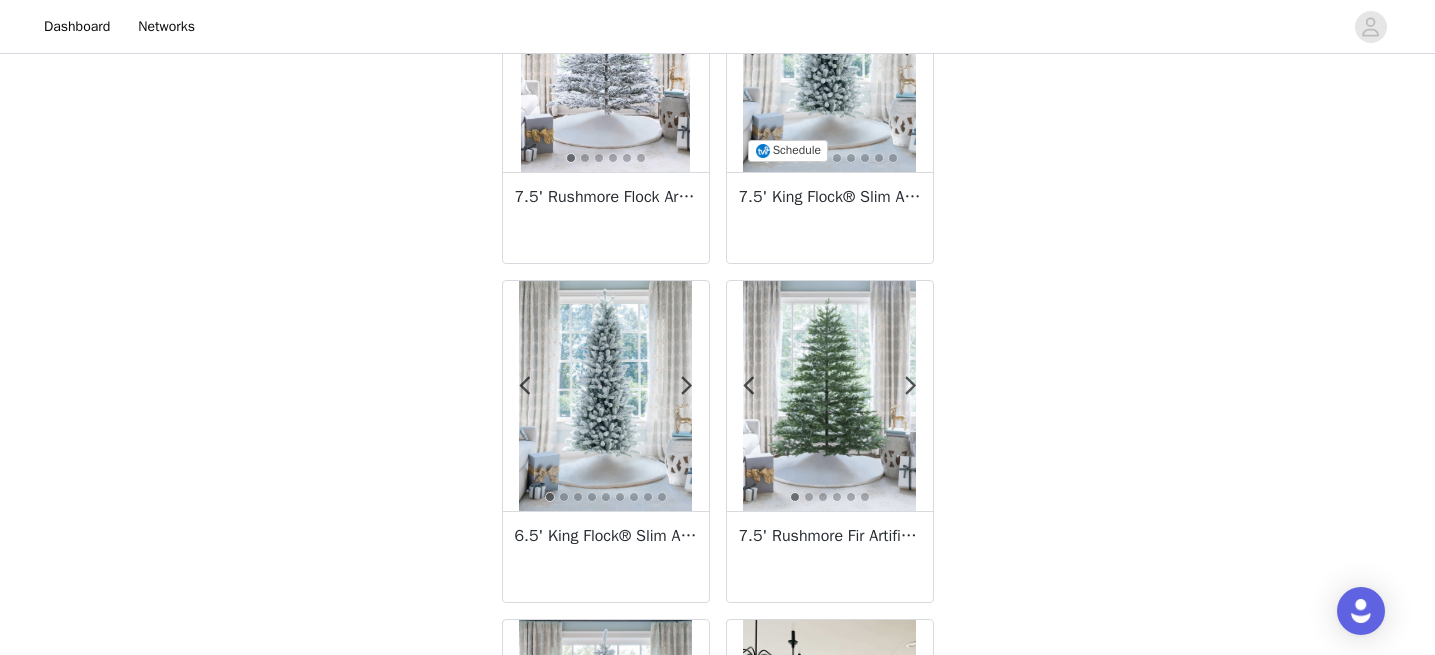 scroll, scrollTop: 1224, scrollLeft: 0, axis: vertical 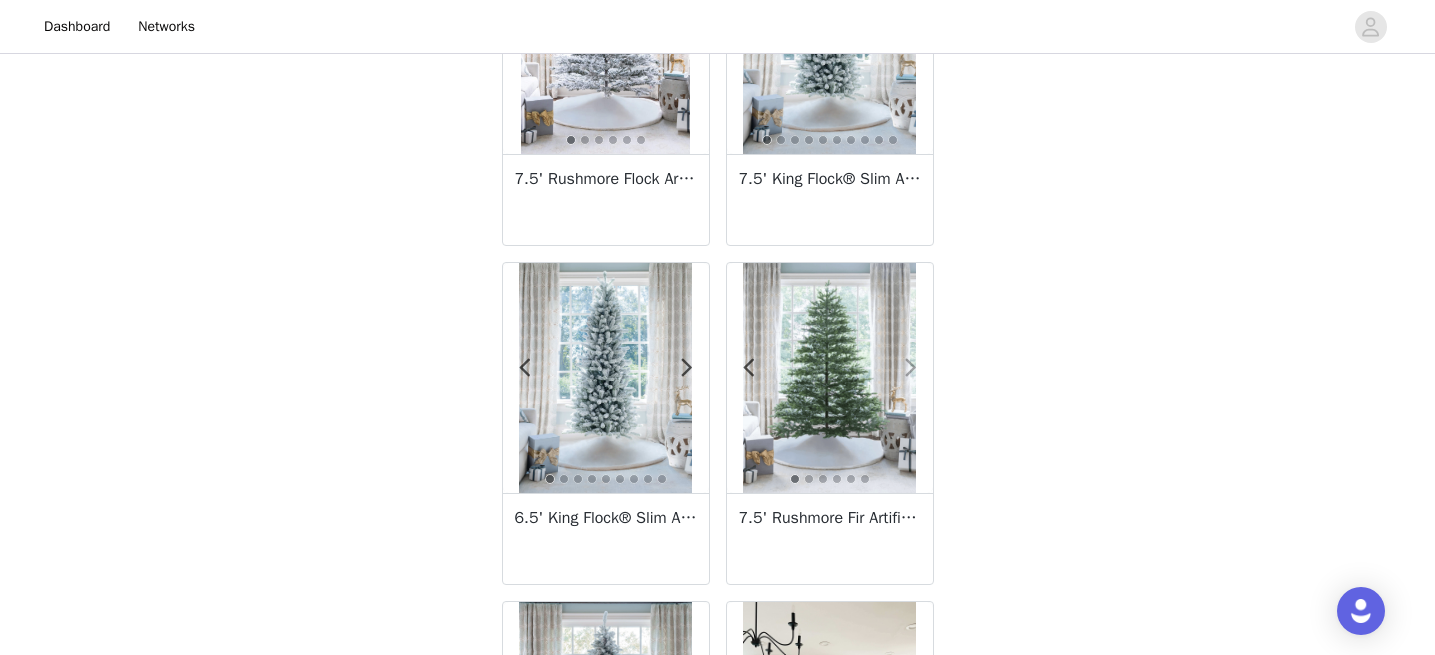 click at bounding box center (911, 368) 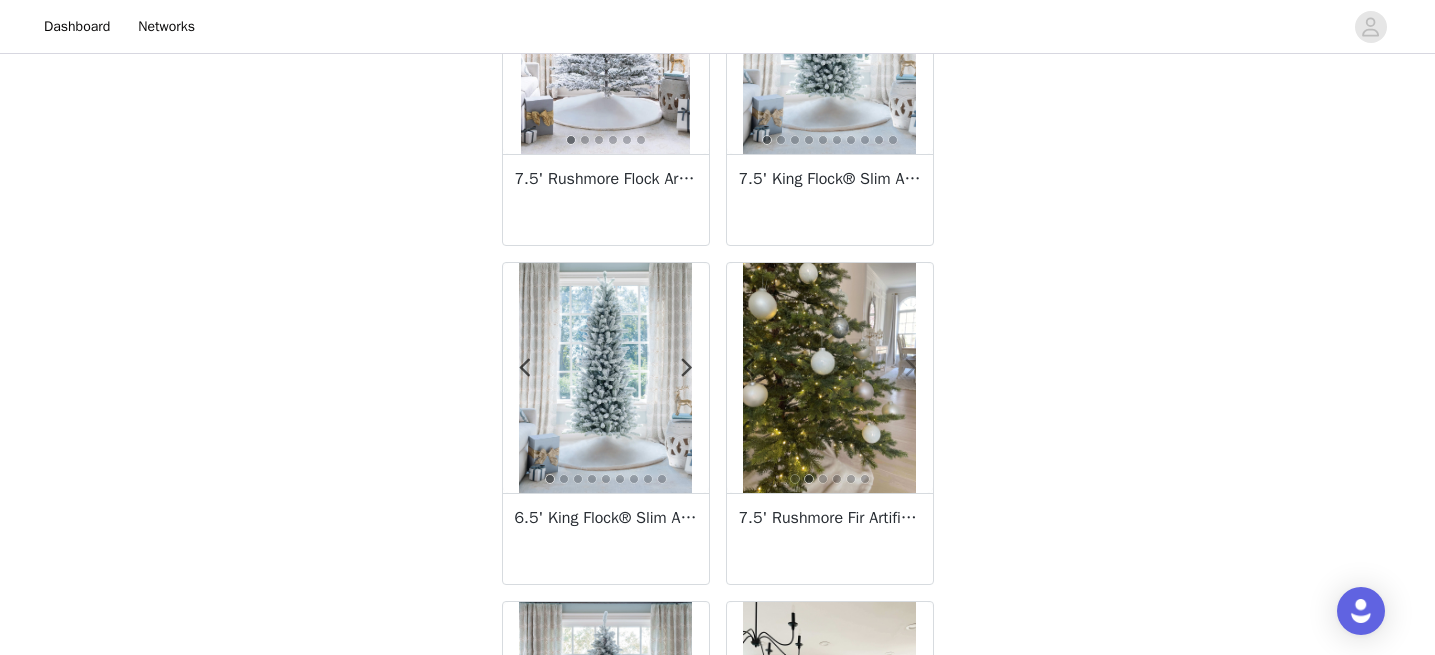 click at bounding box center (911, 368) 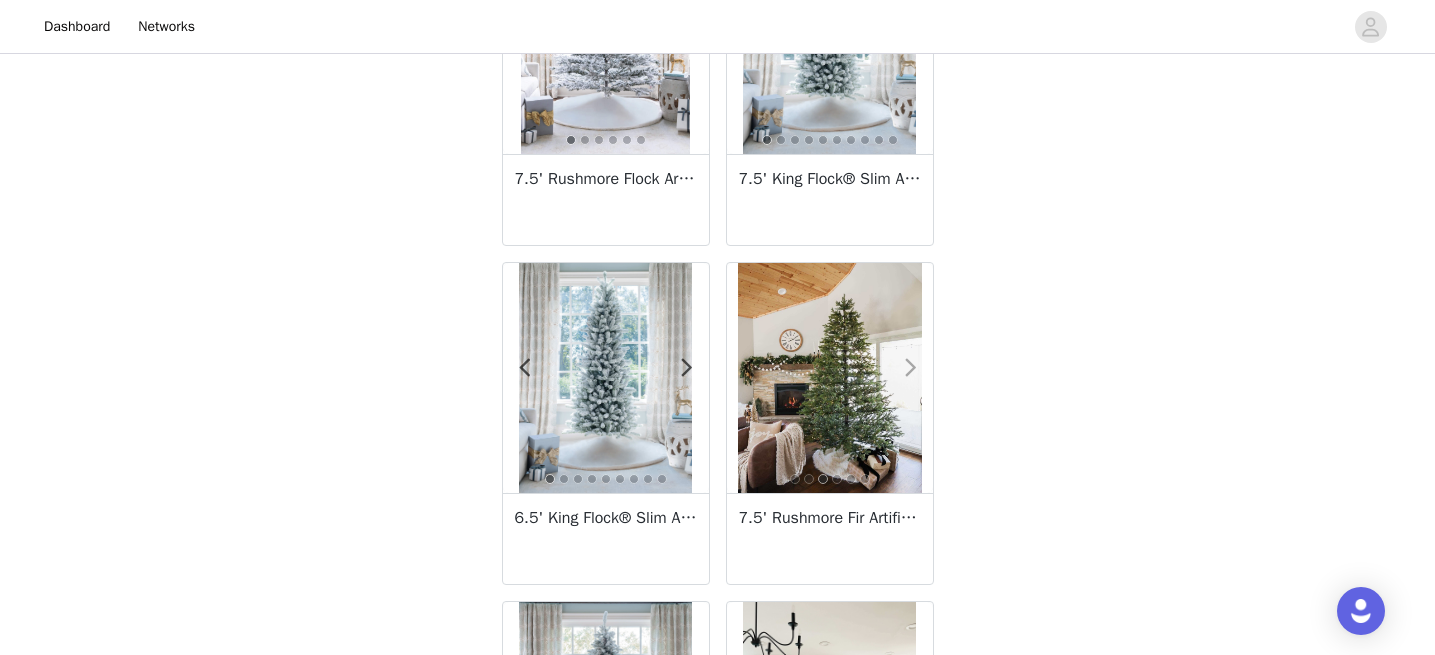 click at bounding box center [911, 368] 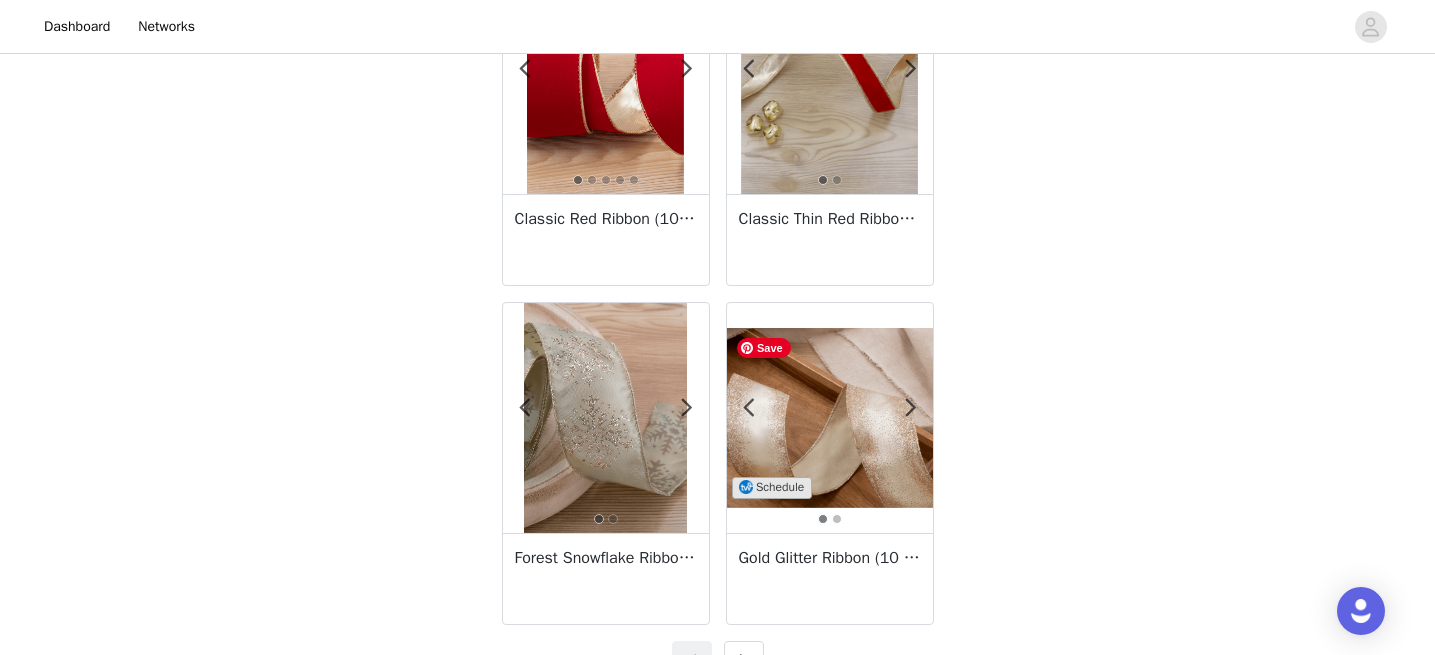 scroll, scrollTop: 3607, scrollLeft: 0, axis: vertical 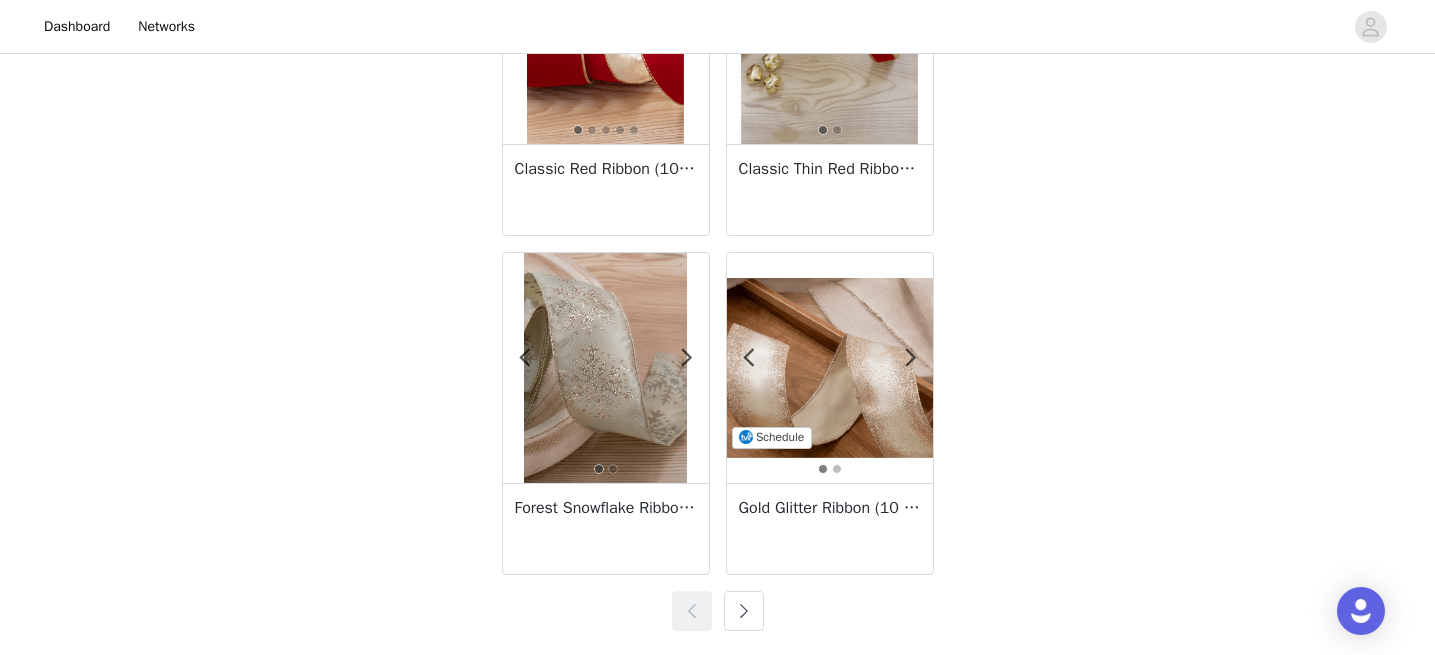 click at bounding box center (744, 611) 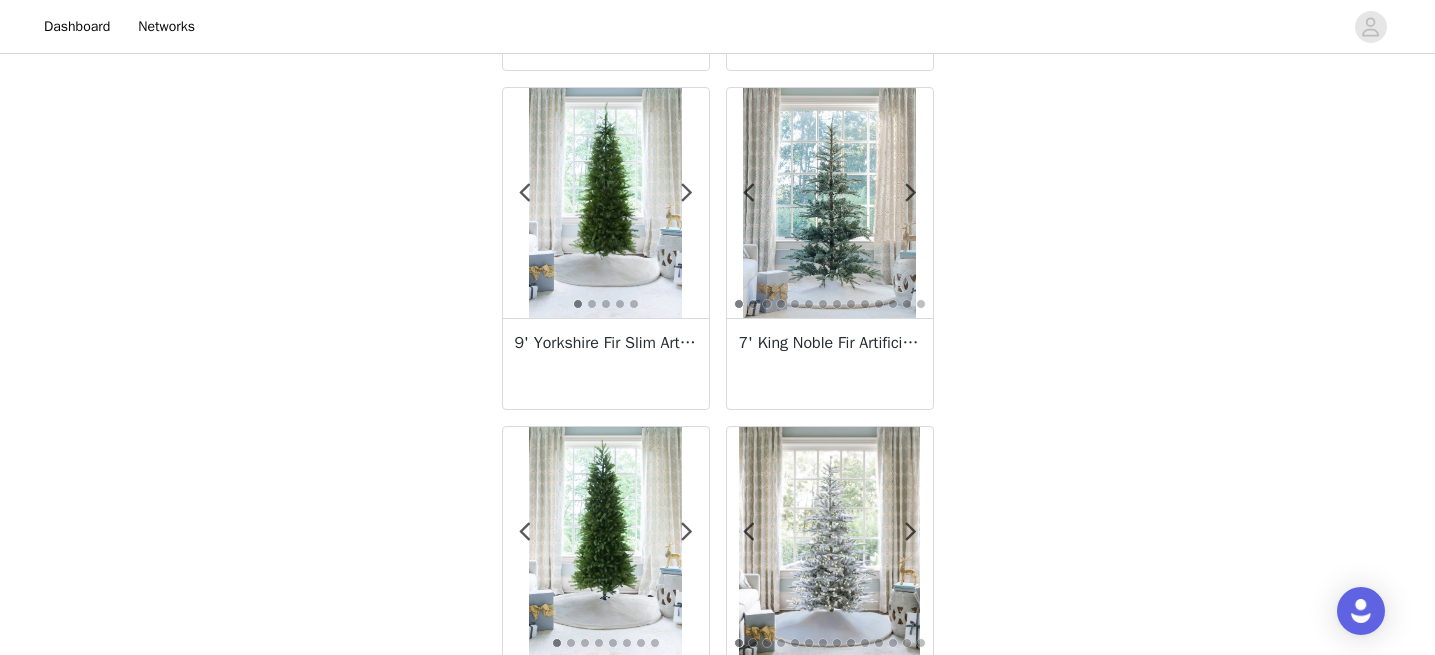 scroll, scrollTop: 1395, scrollLeft: 0, axis: vertical 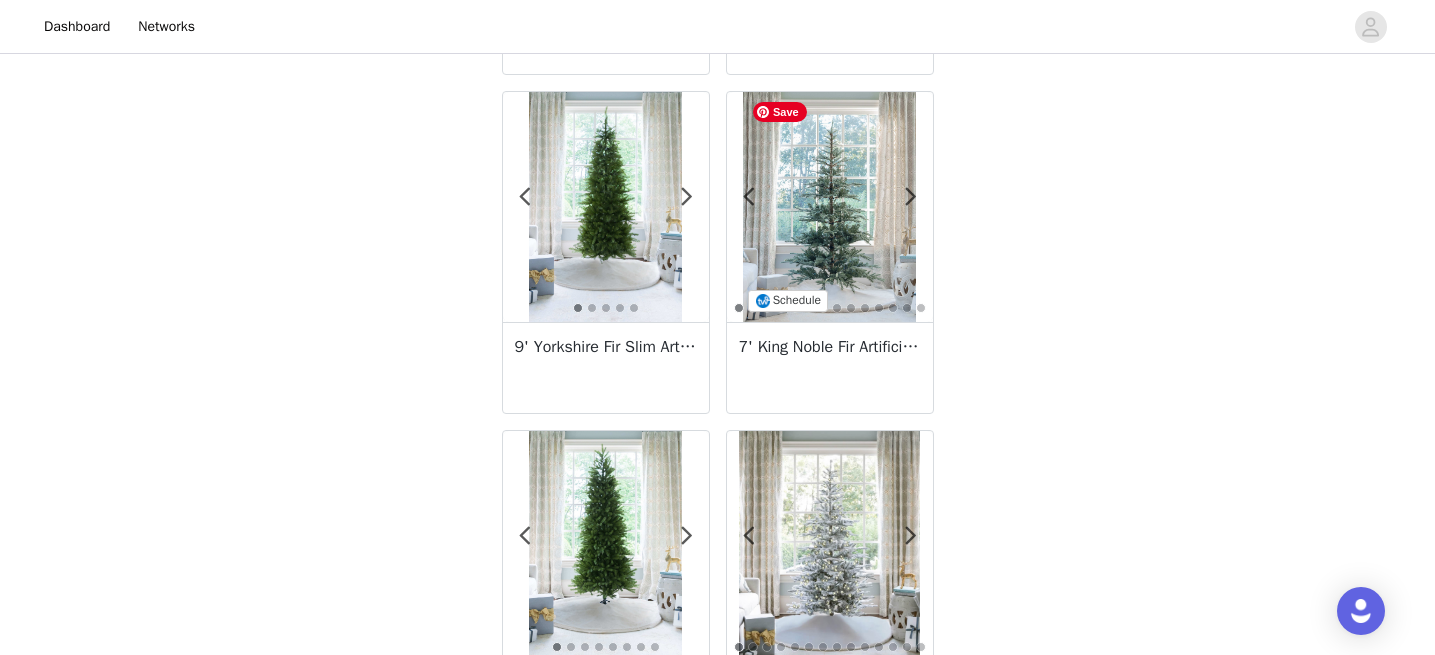 click at bounding box center [829, 207] 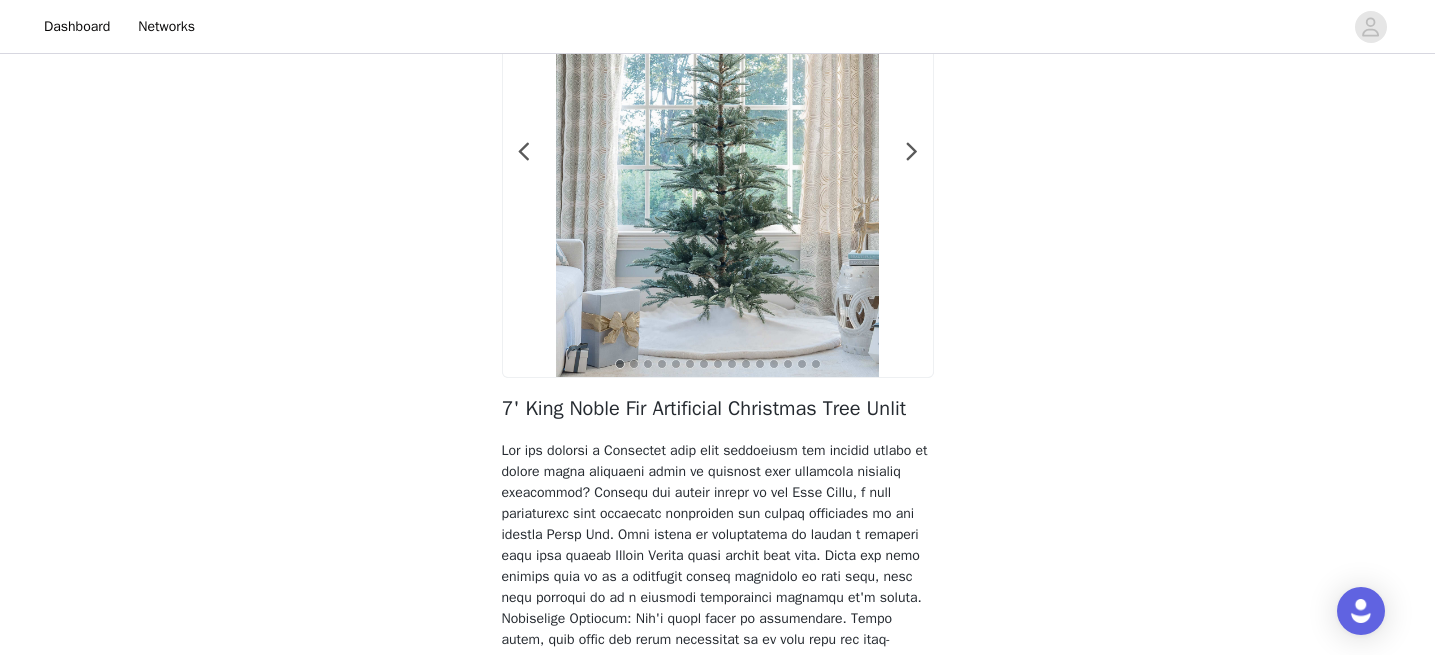 scroll, scrollTop: 0, scrollLeft: 0, axis: both 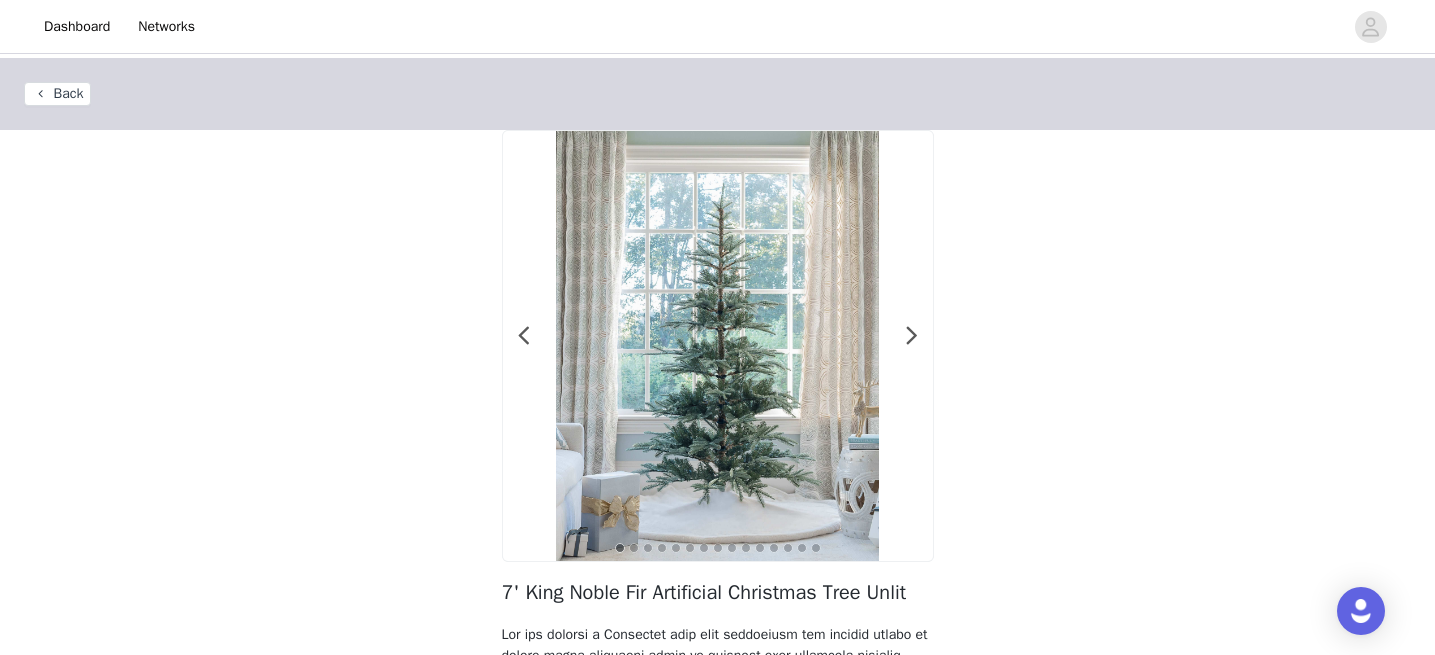 click on "Back" at bounding box center [57, 94] 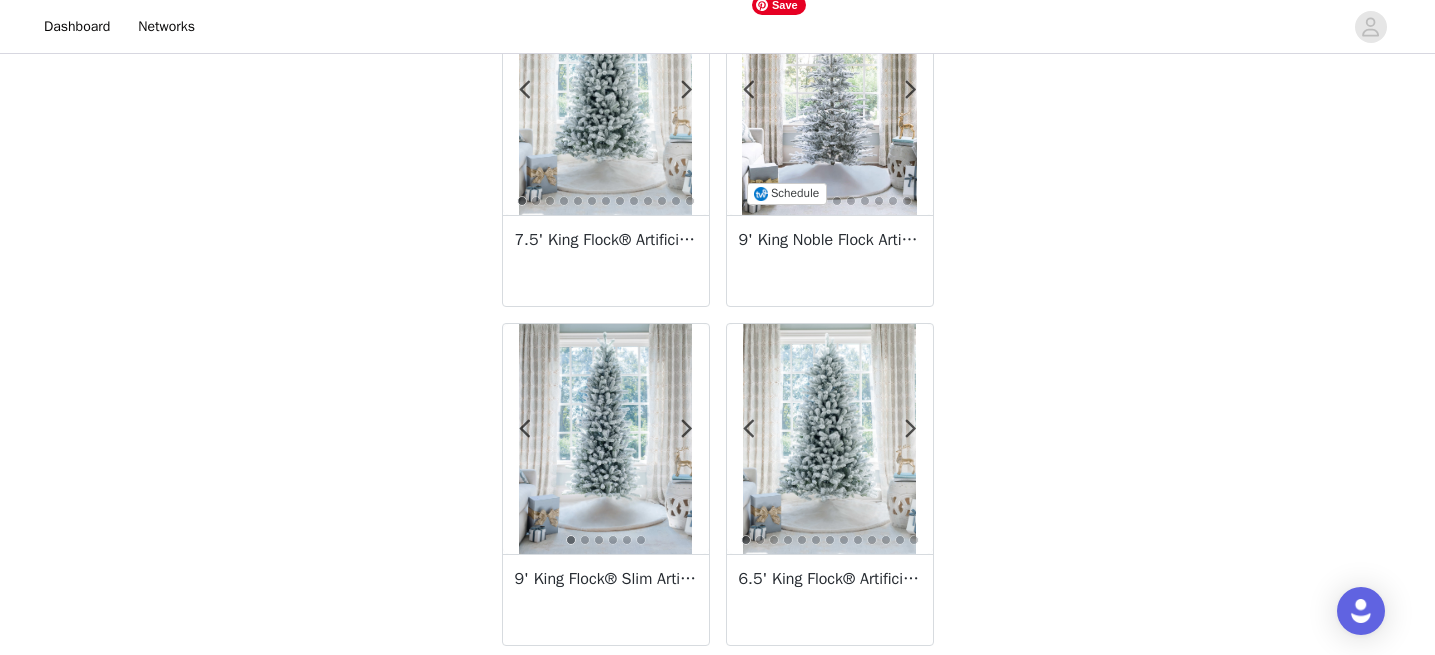 scroll, scrollTop: 0, scrollLeft: 0, axis: both 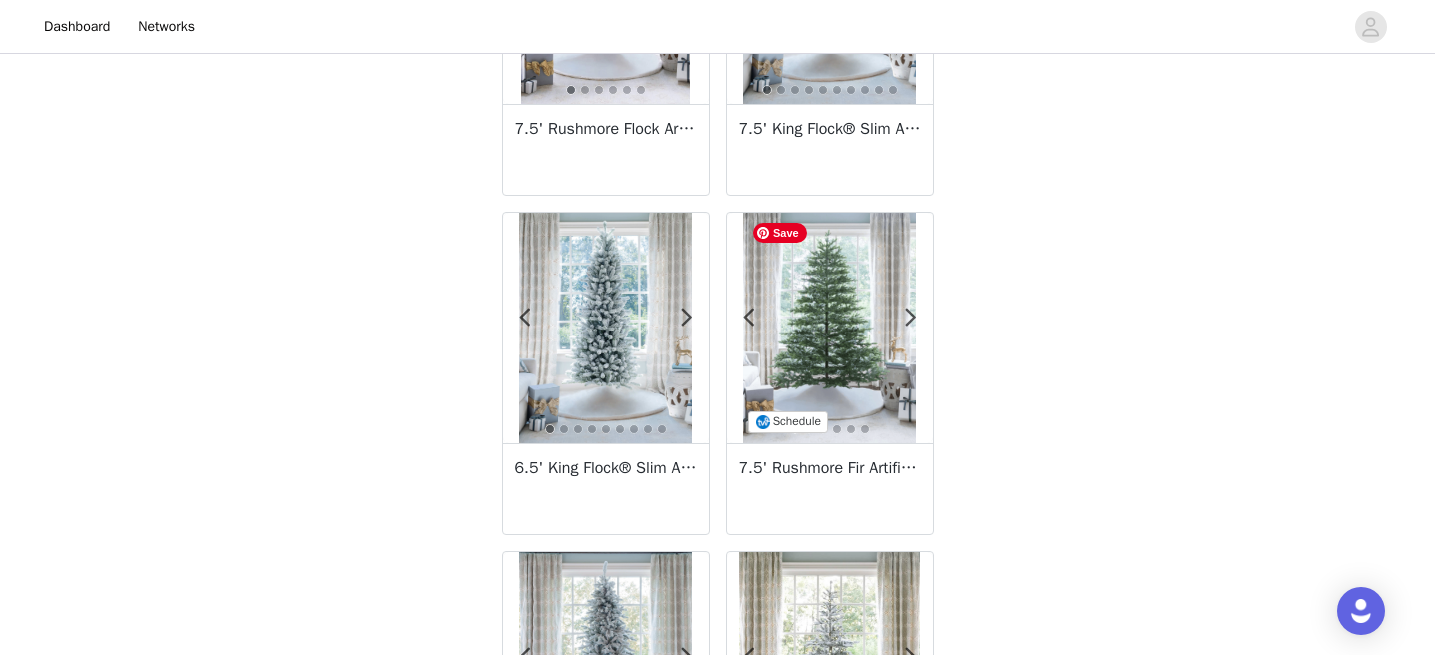 click at bounding box center [829, 328] 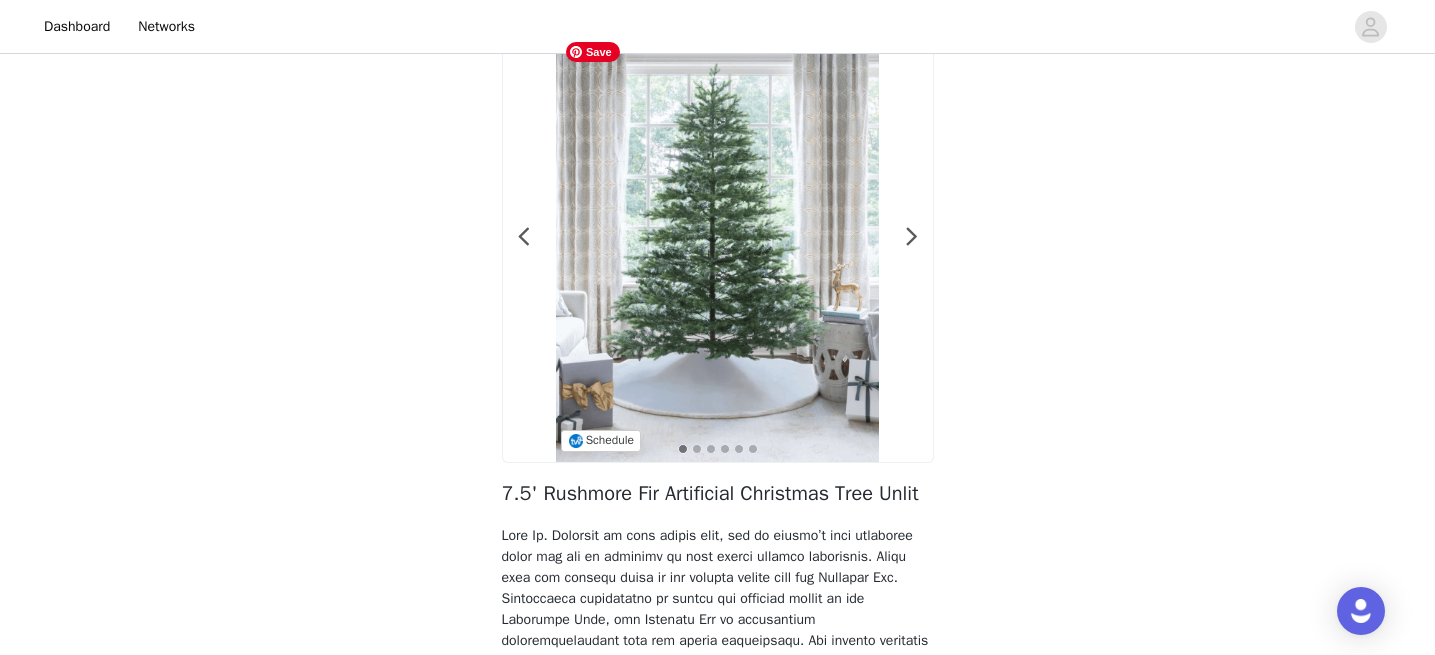 scroll, scrollTop: 112, scrollLeft: 0, axis: vertical 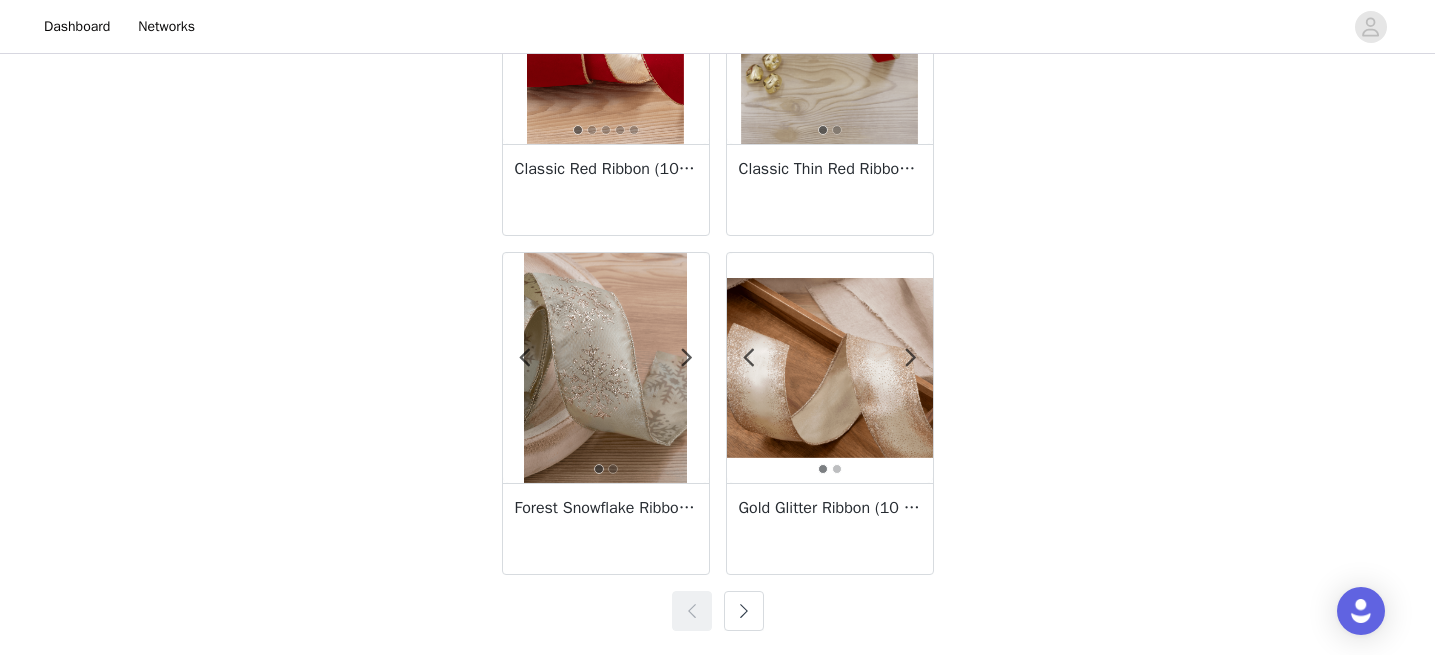 click at bounding box center [744, 611] 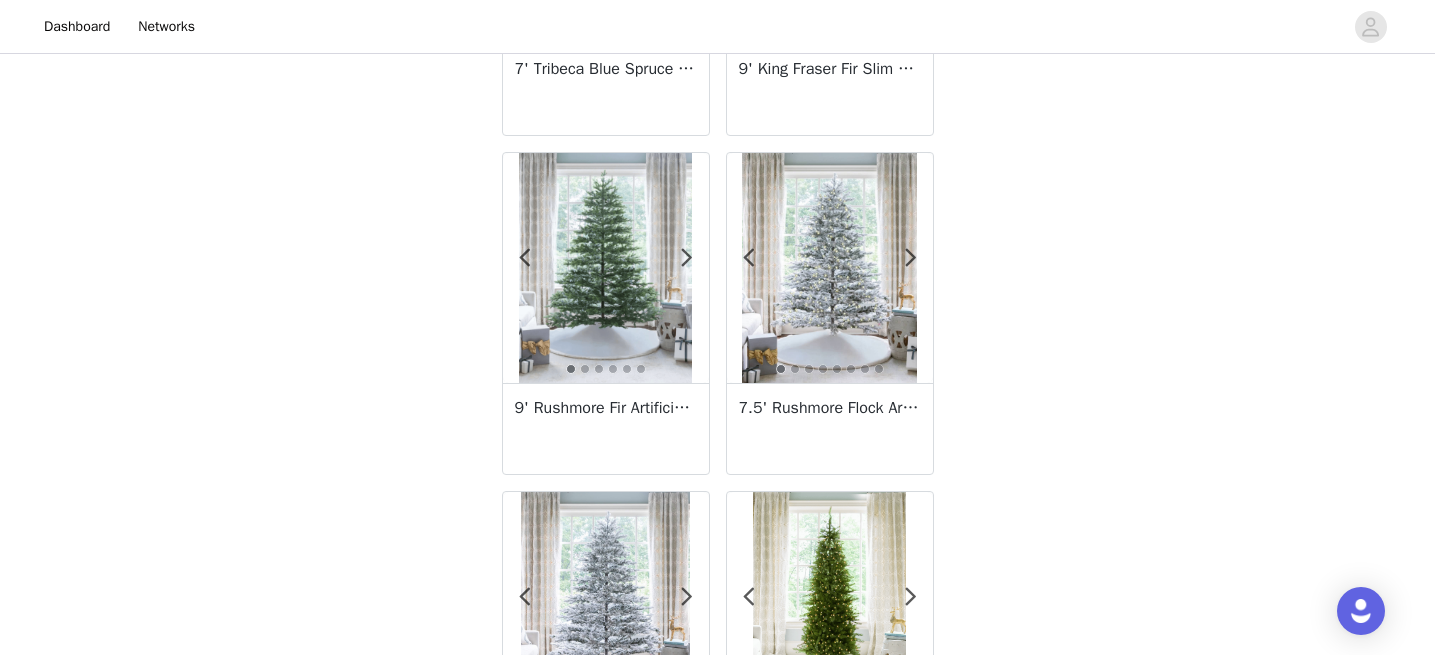 scroll, scrollTop: 3027, scrollLeft: 0, axis: vertical 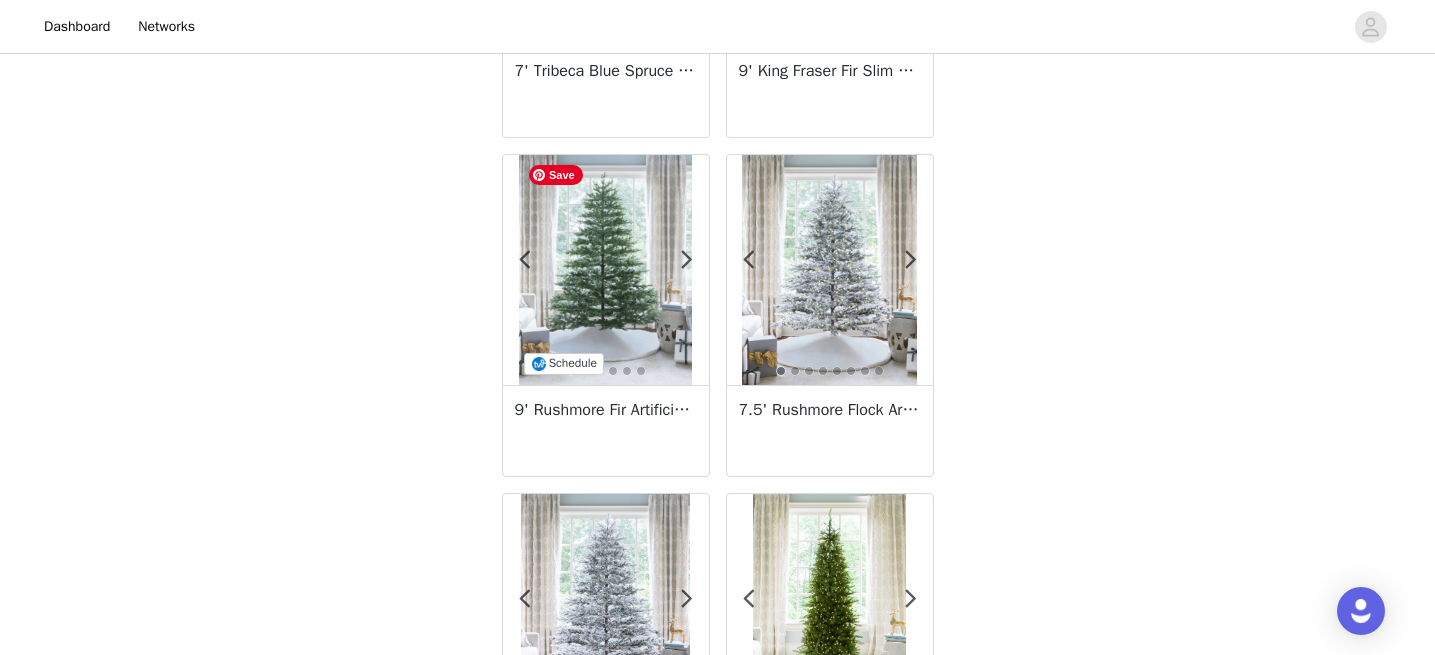 click at bounding box center (605, 270) 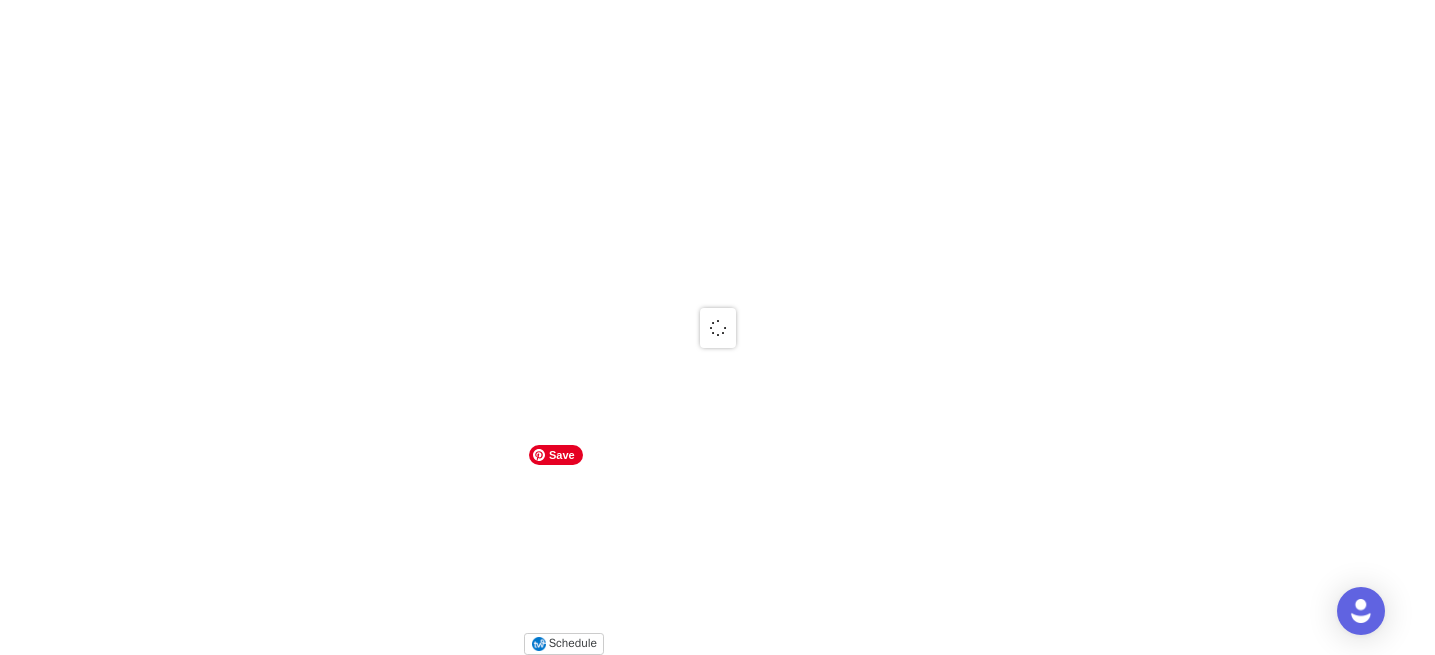 scroll, scrollTop: 2747, scrollLeft: 0, axis: vertical 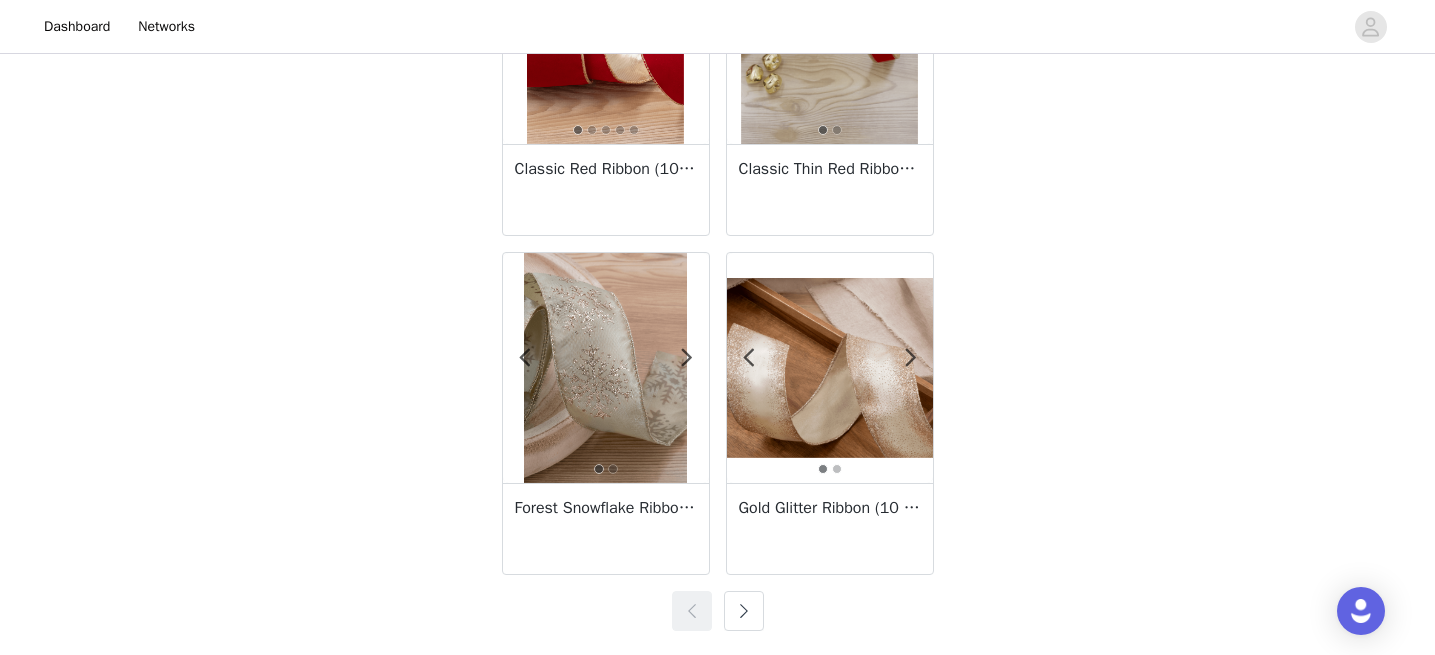 click at bounding box center [744, 611] 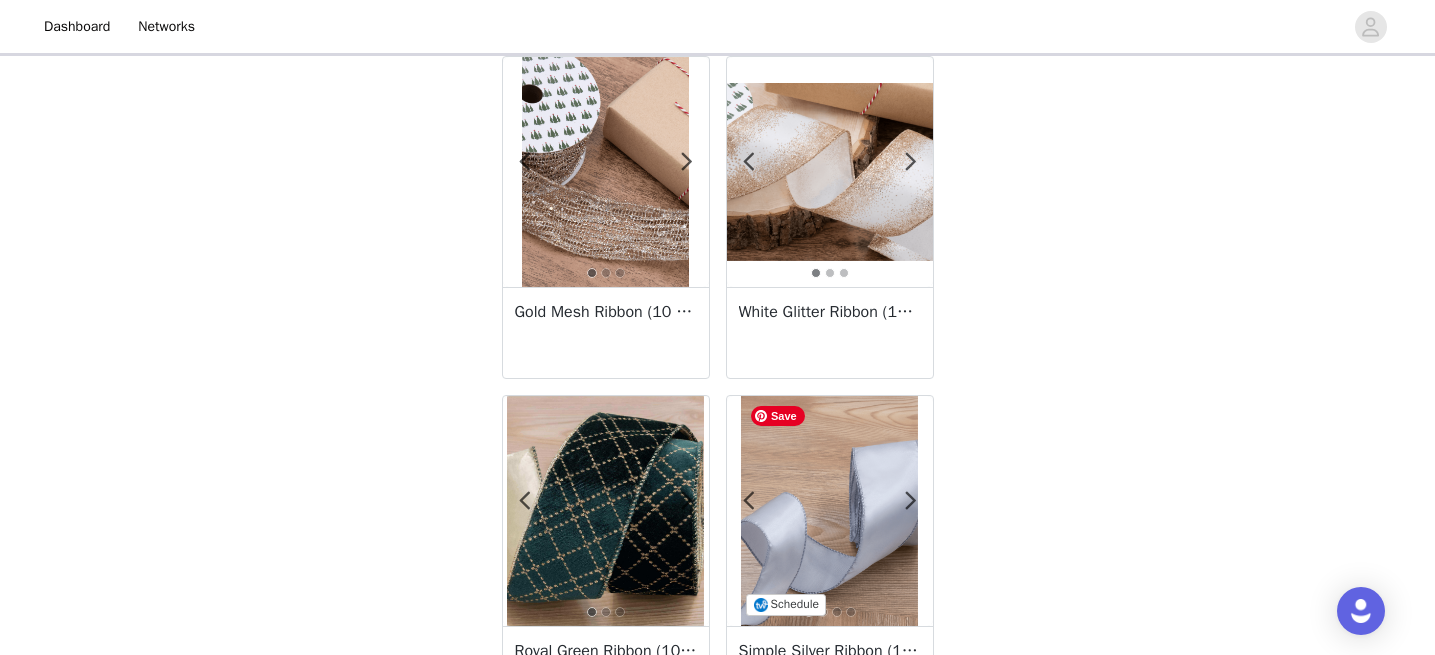 scroll, scrollTop: 0, scrollLeft: 0, axis: both 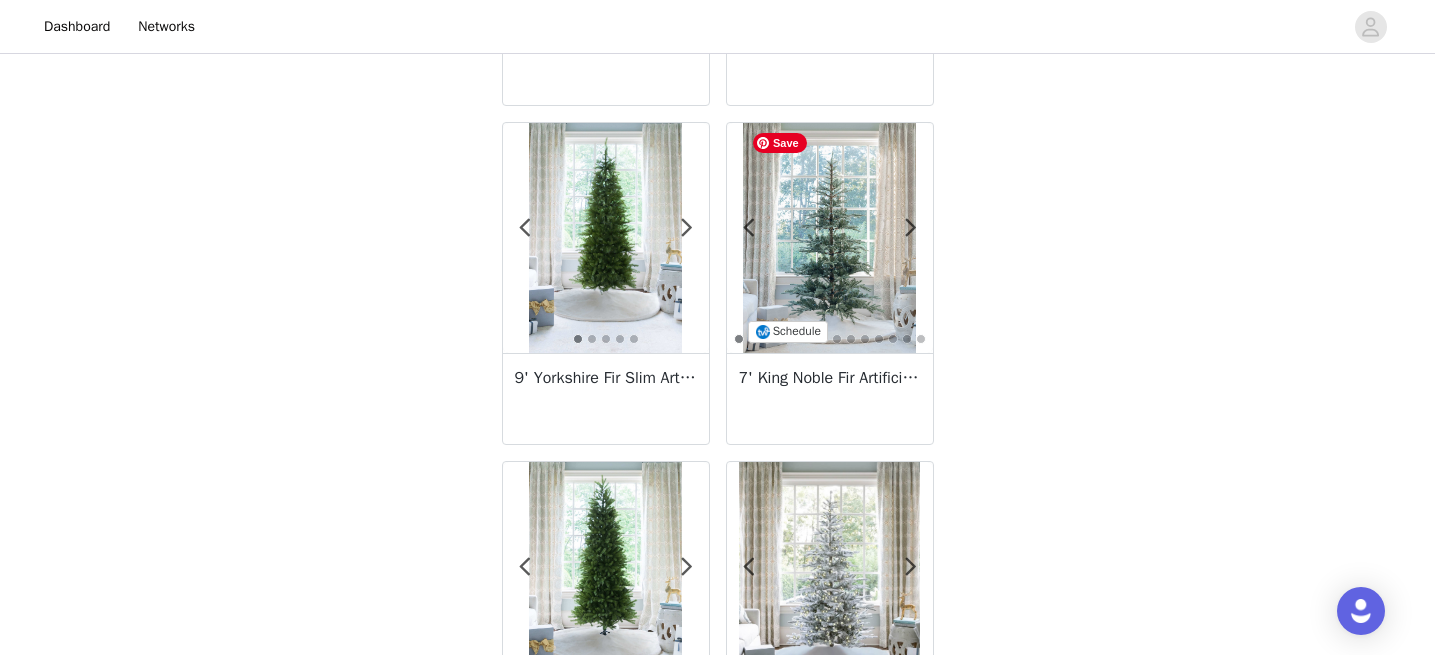click at bounding box center [829, 238] 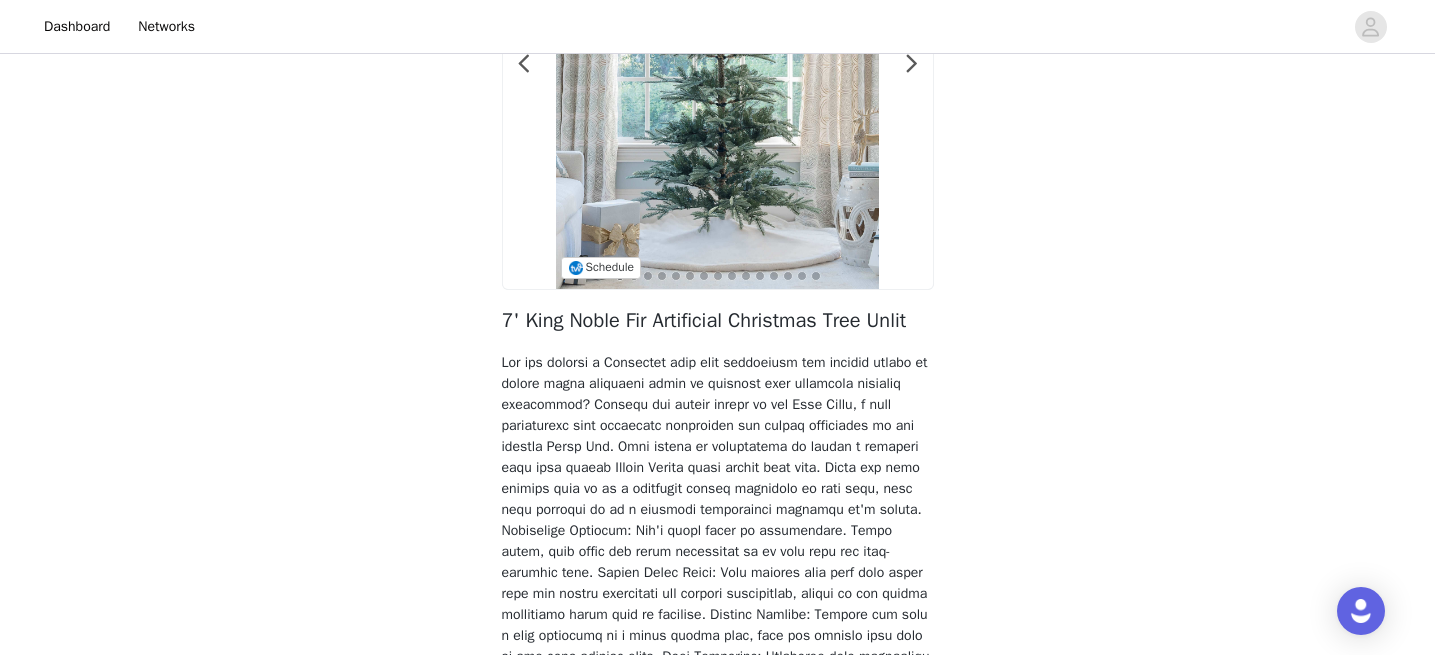 scroll, scrollTop: 551, scrollLeft: 0, axis: vertical 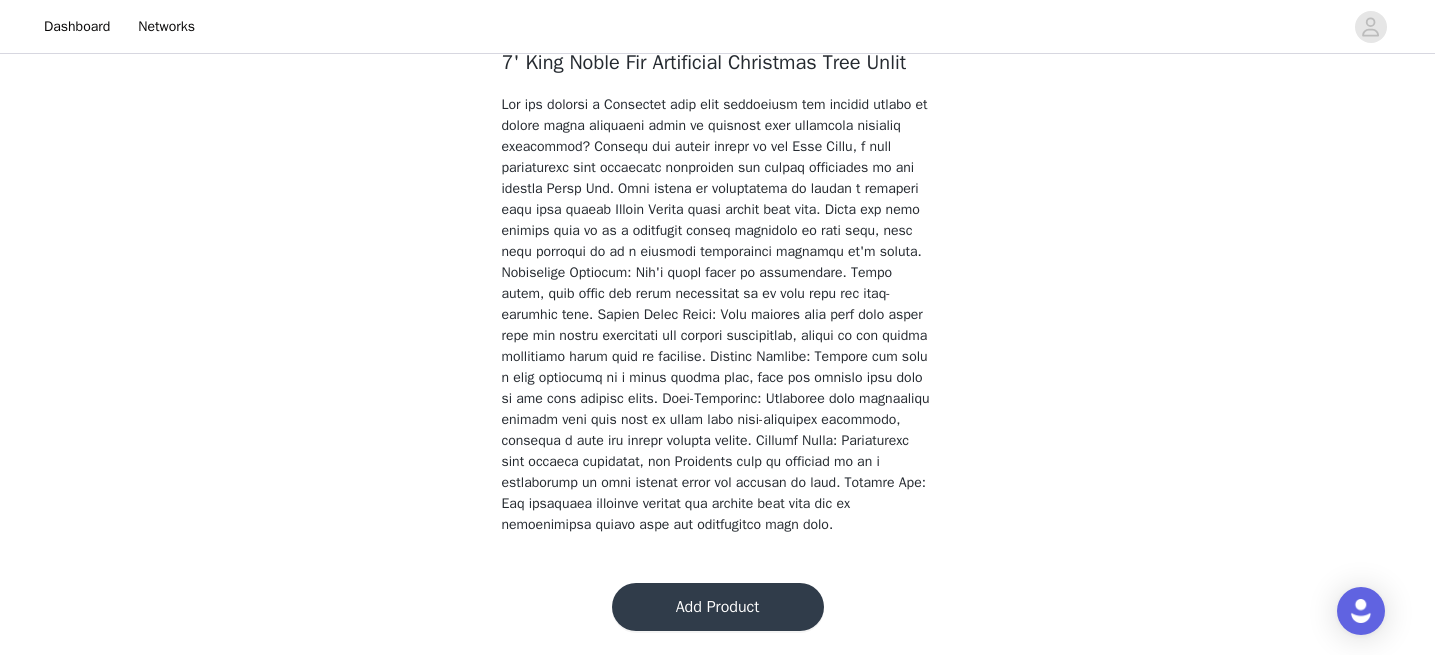 click on "Add Product" at bounding box center [718, 607] 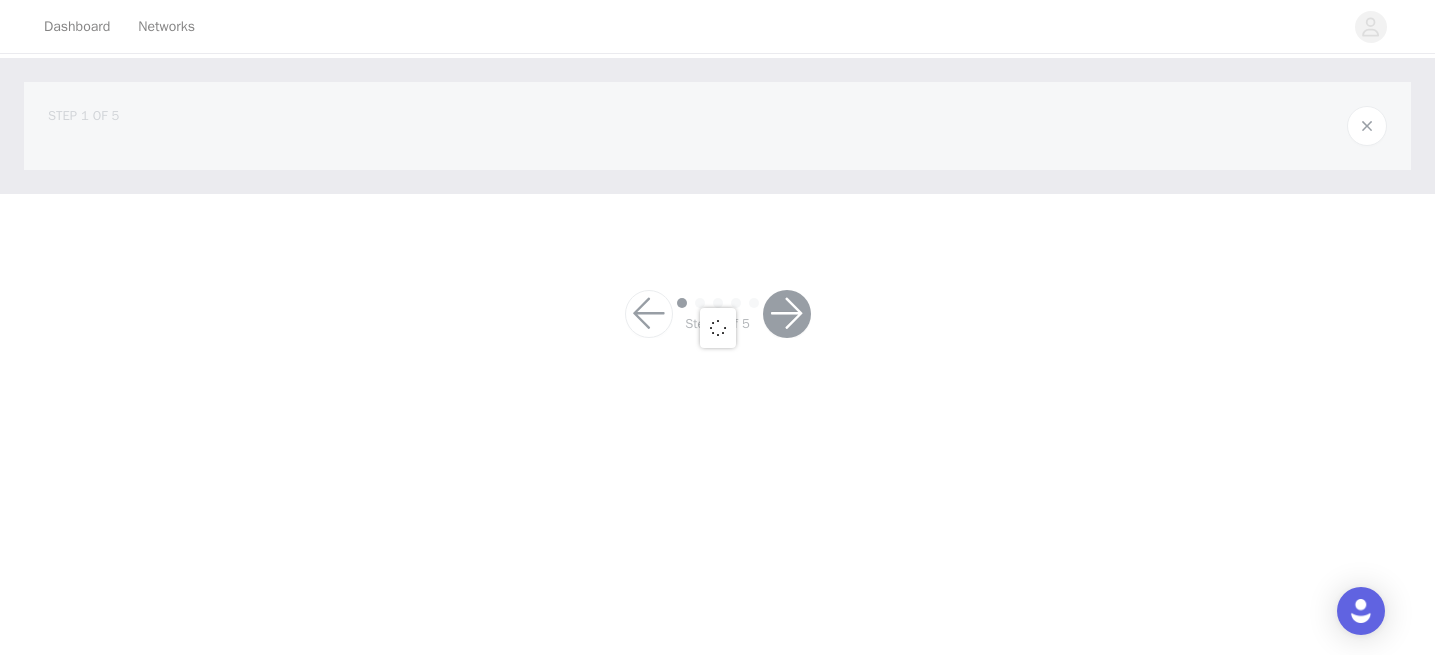 scroll, scrollTop: 0, scrollLeft: 0, axis: both 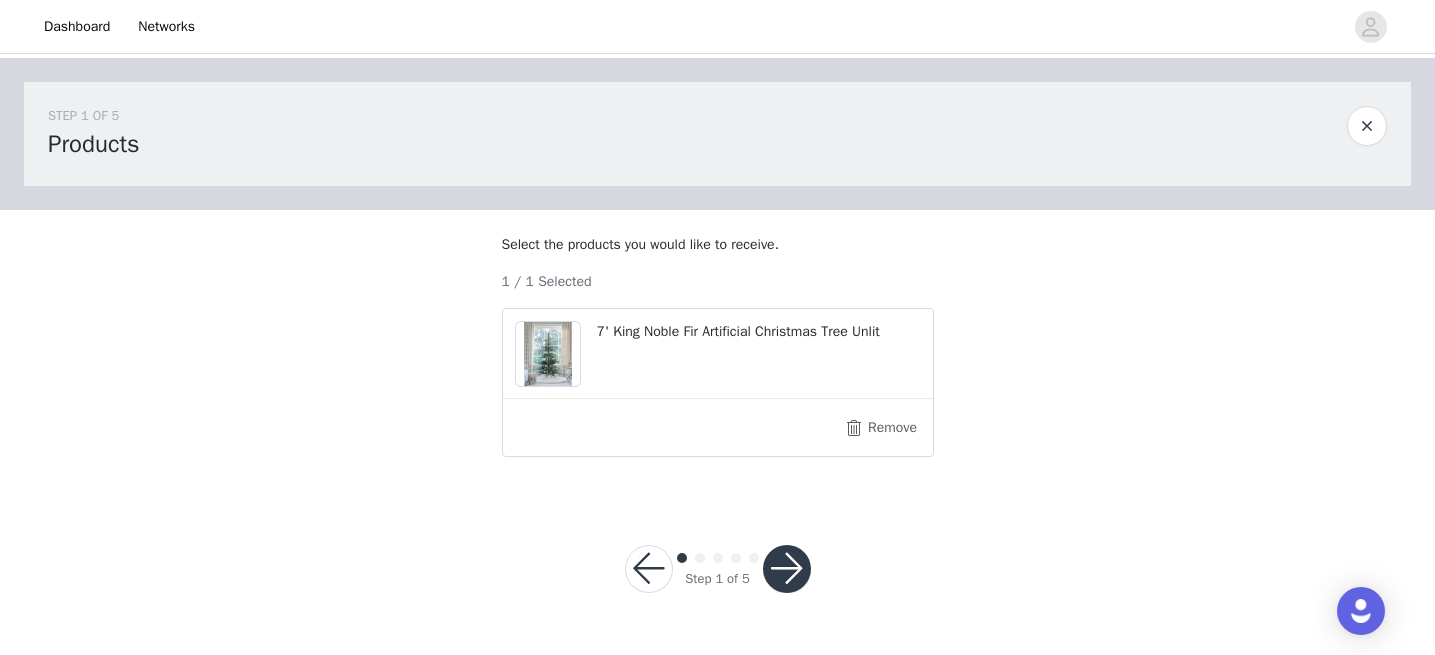 click at bounding box center [787, 569] 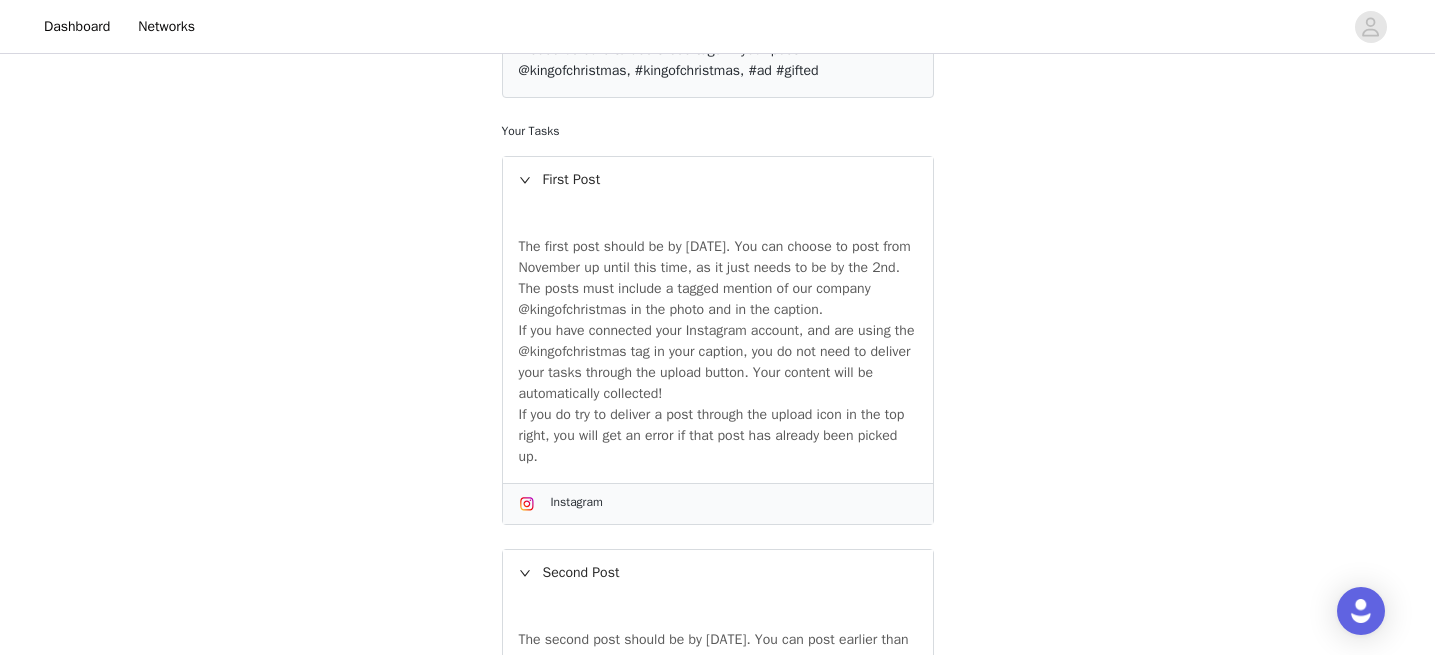 scroll, scrollTop: 406, scrollLeft: 0, axis: vertical 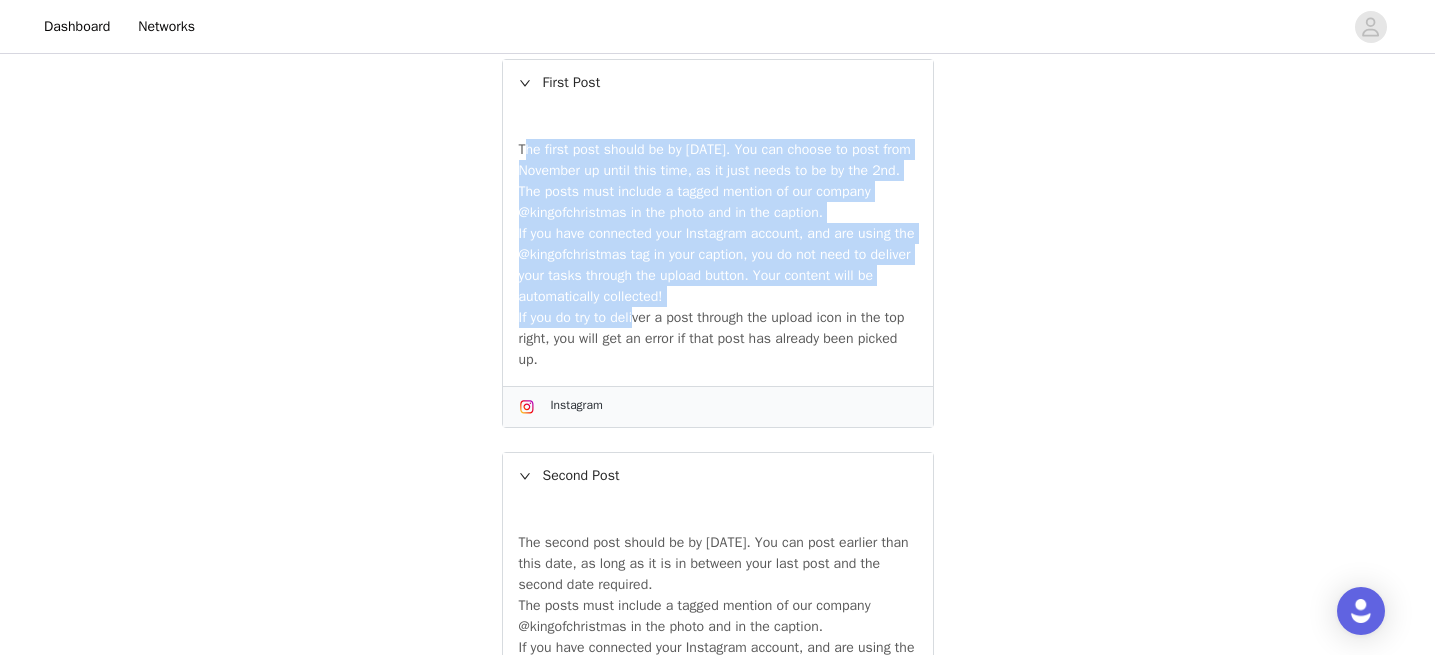 drag, startPoint x: 526, startPoint y: 244, endPoint x: 643, endPoint y: 330, distance: 145.20676 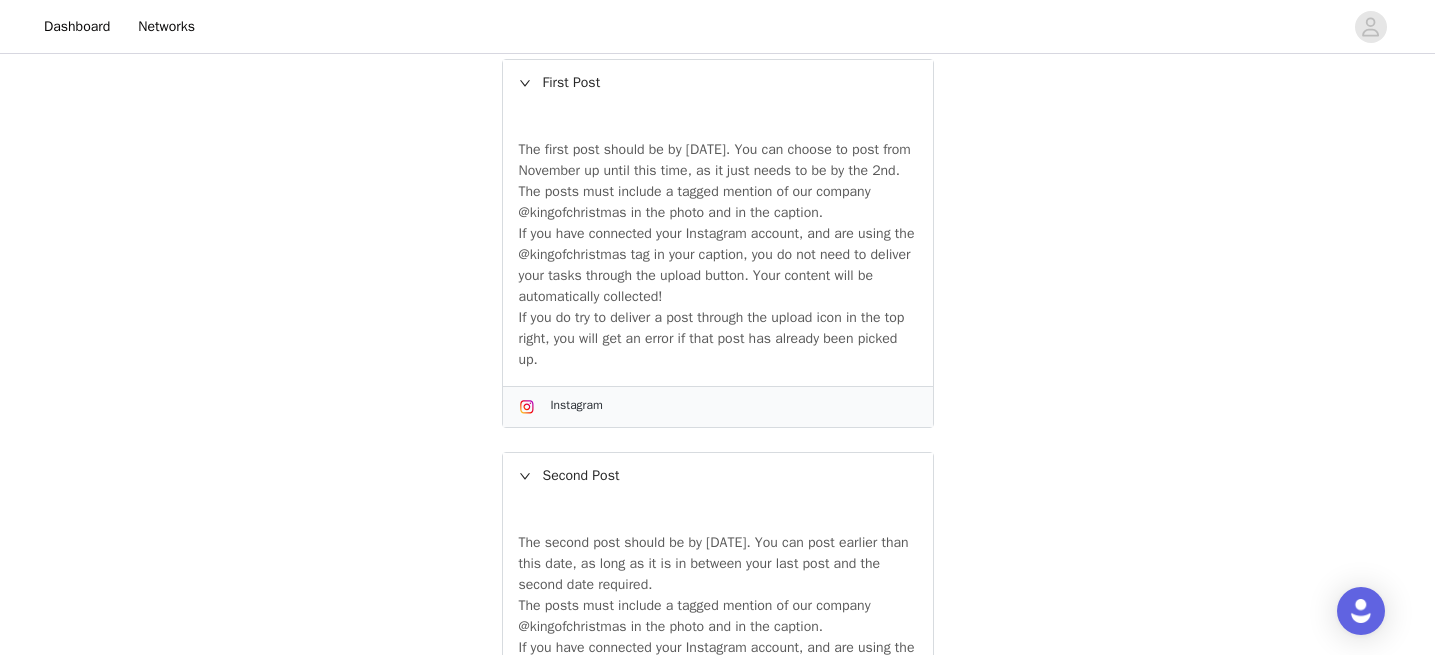 click on "If you do try to deliver a post through the upload icon in the top right, you will get an error if that post has already been picked up." at bounding box center (718, 338) 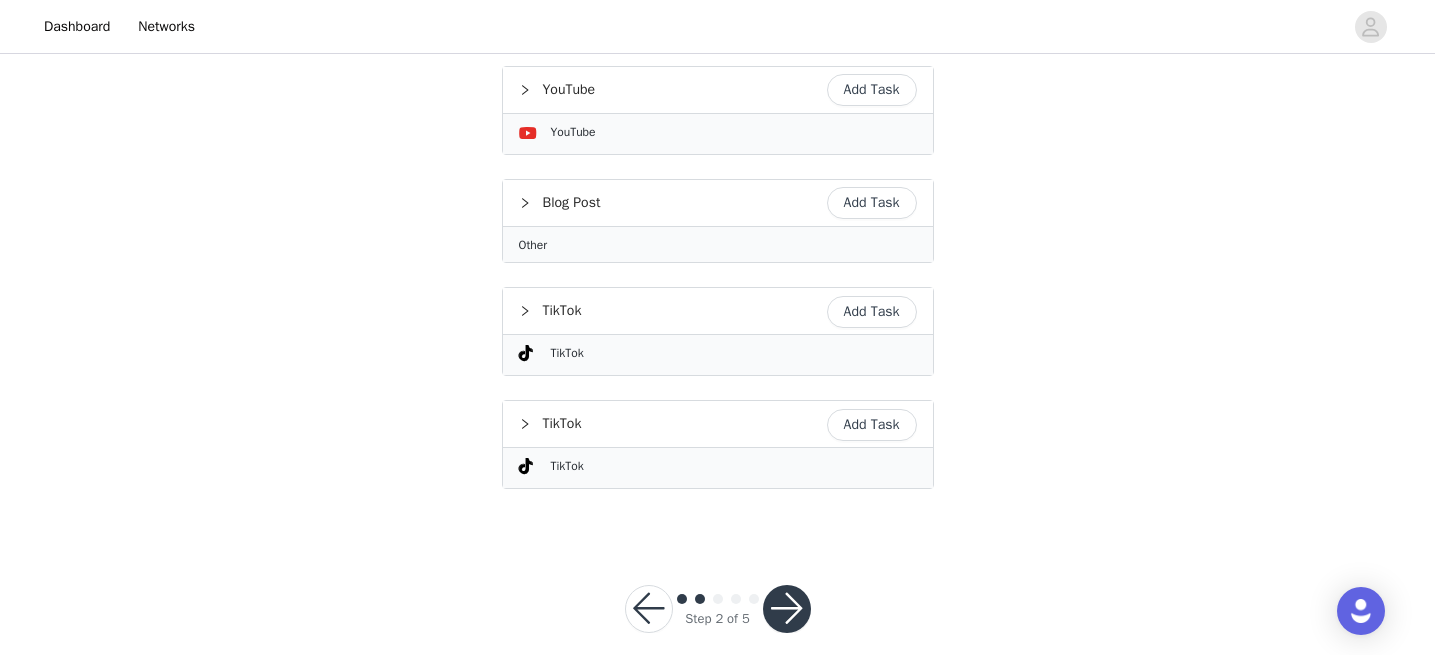 scroll, scrollTop: 1757, scrollLeft: 0, axis: vertical 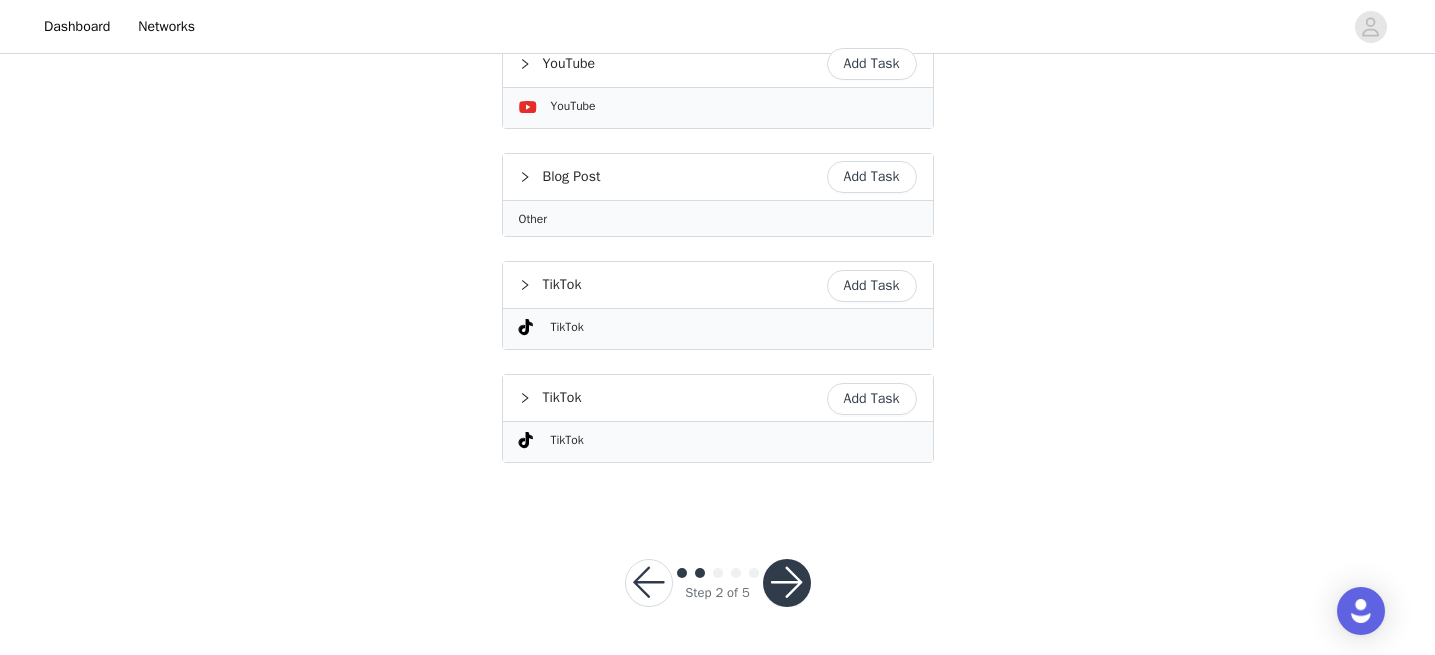 click at bounding box center [787, 583] 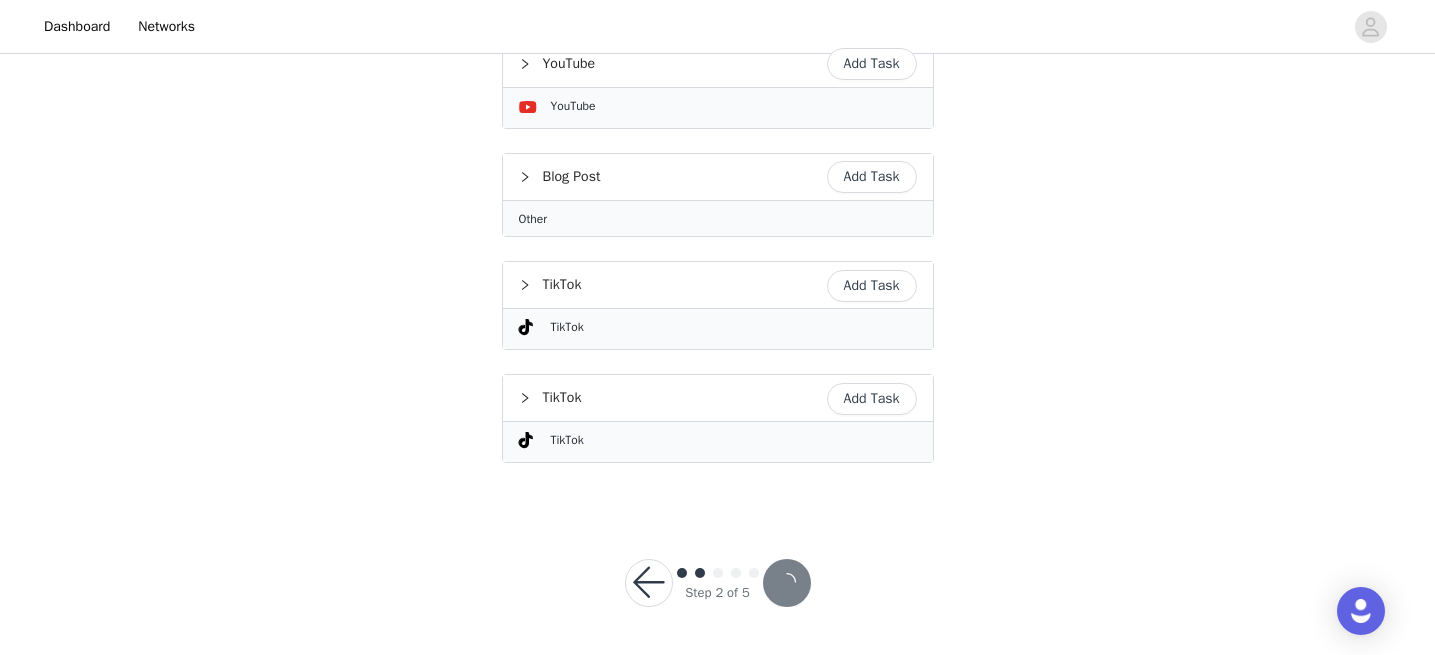 scroll, scrollTop: 1683, scrollLeft: 0, axis: vertical 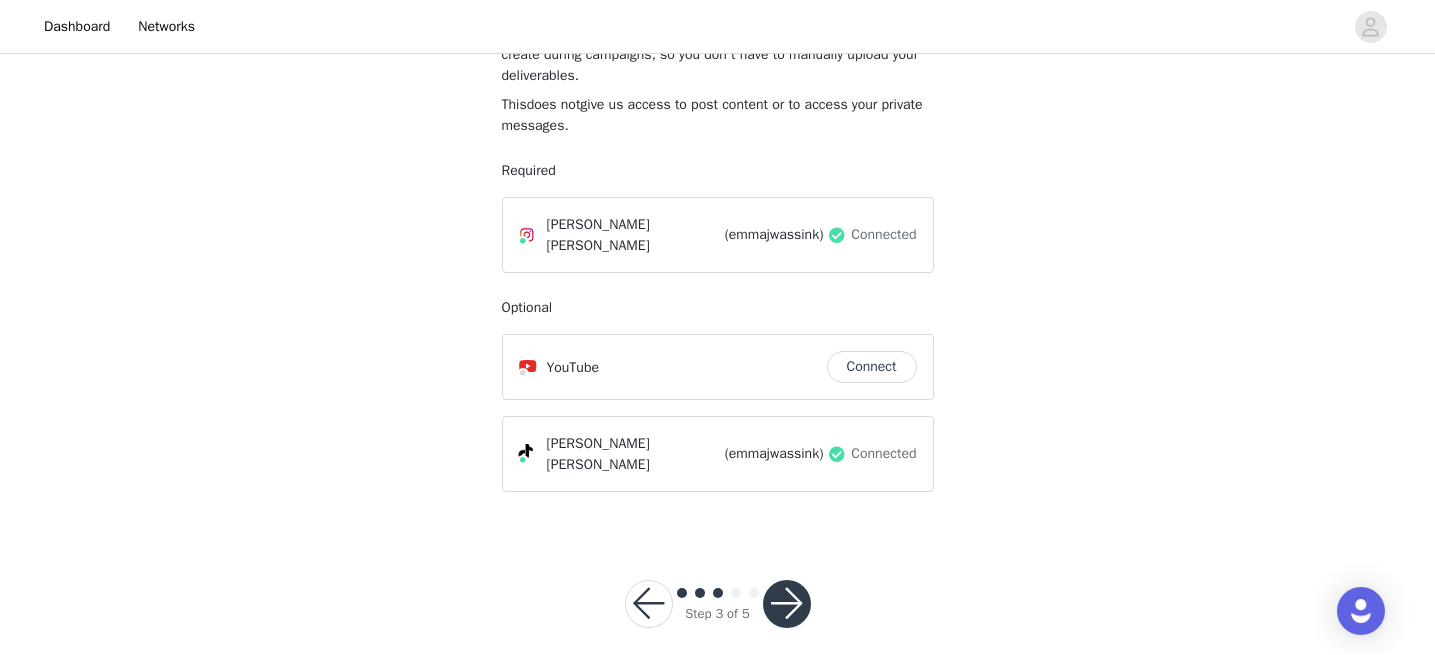 click at bounding box center (787, 604) 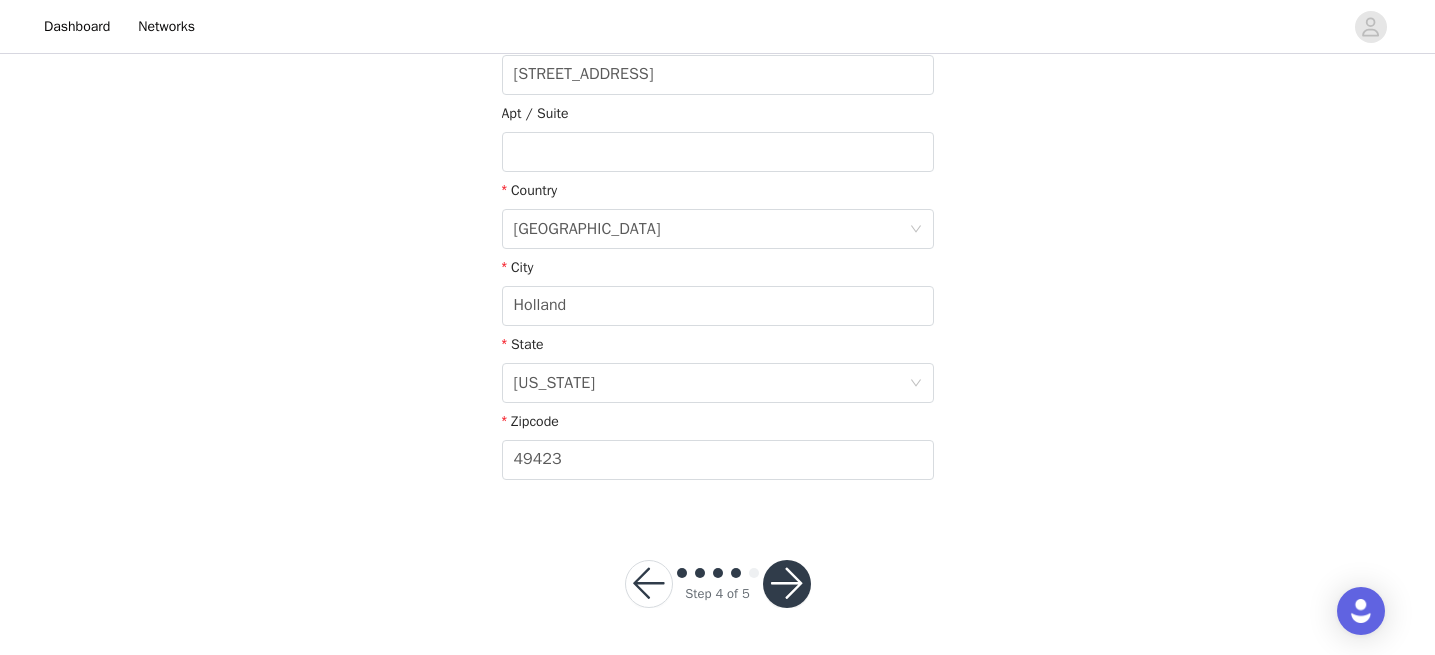 scroll, scrollTop: 579, scrollLeft: 0, axis: vertical 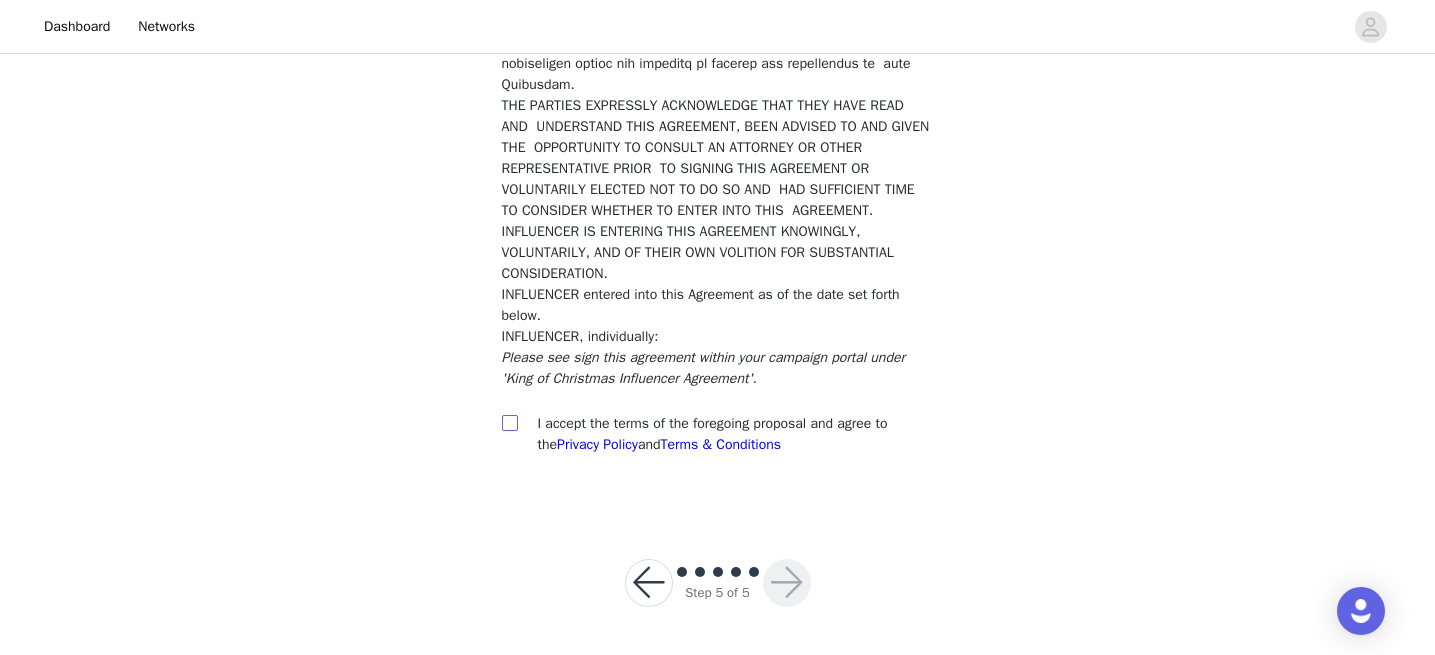 click at bounding box center [509, 422] 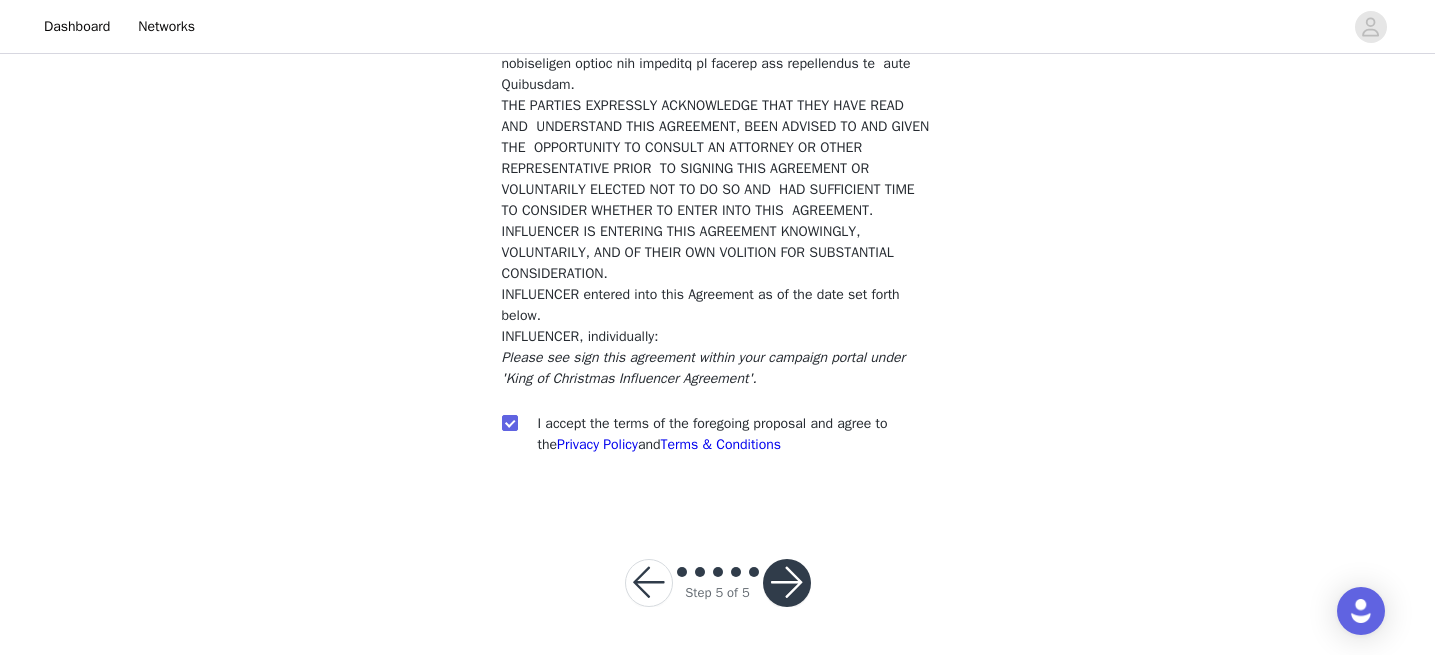 click at bounding box center [787, 583] 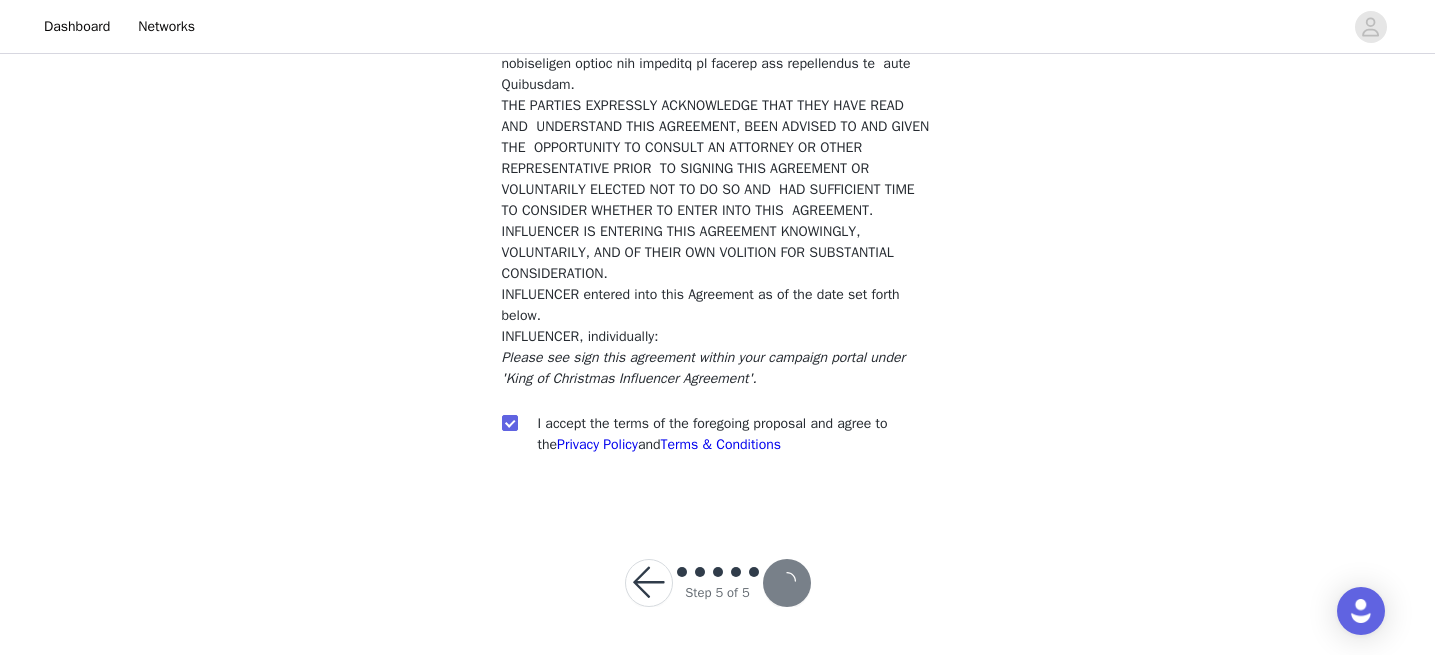 scroll, scrollTop: 7345, scrollLeft: 0, axis: vertical 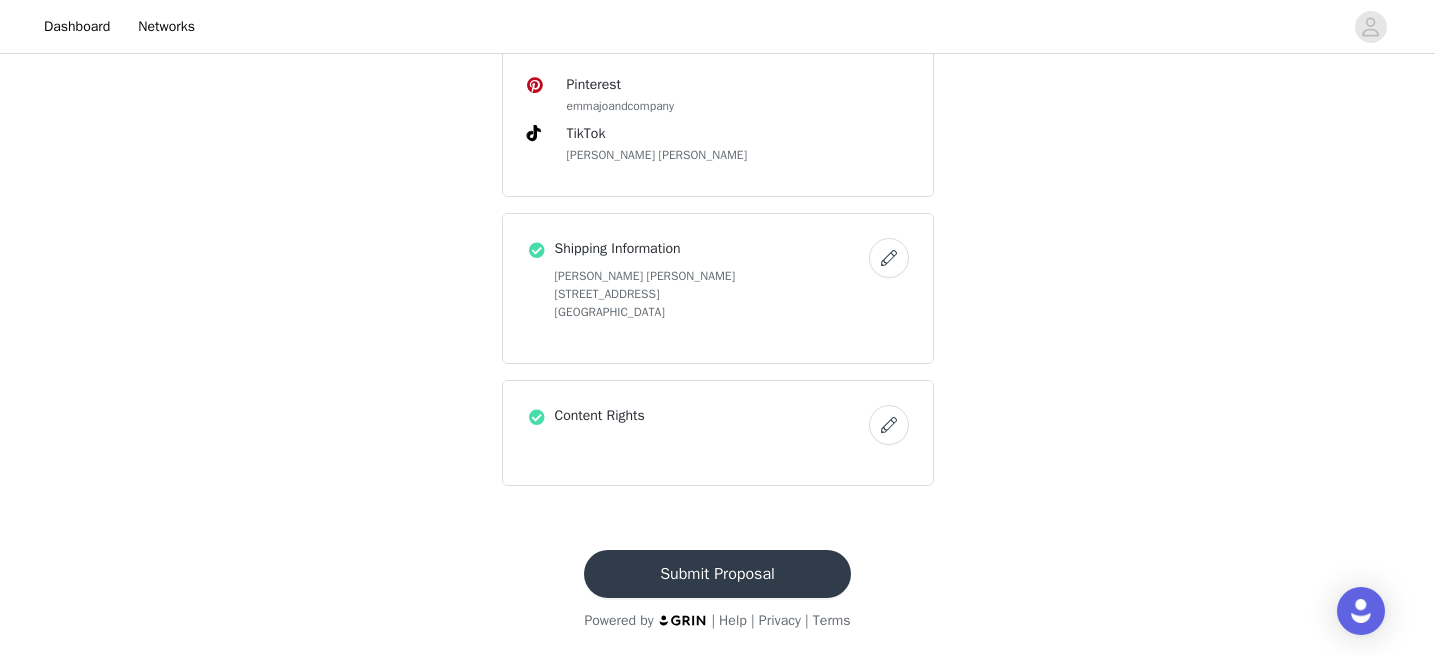 click on "Submit Proposal" at bounding box center (717, 574) 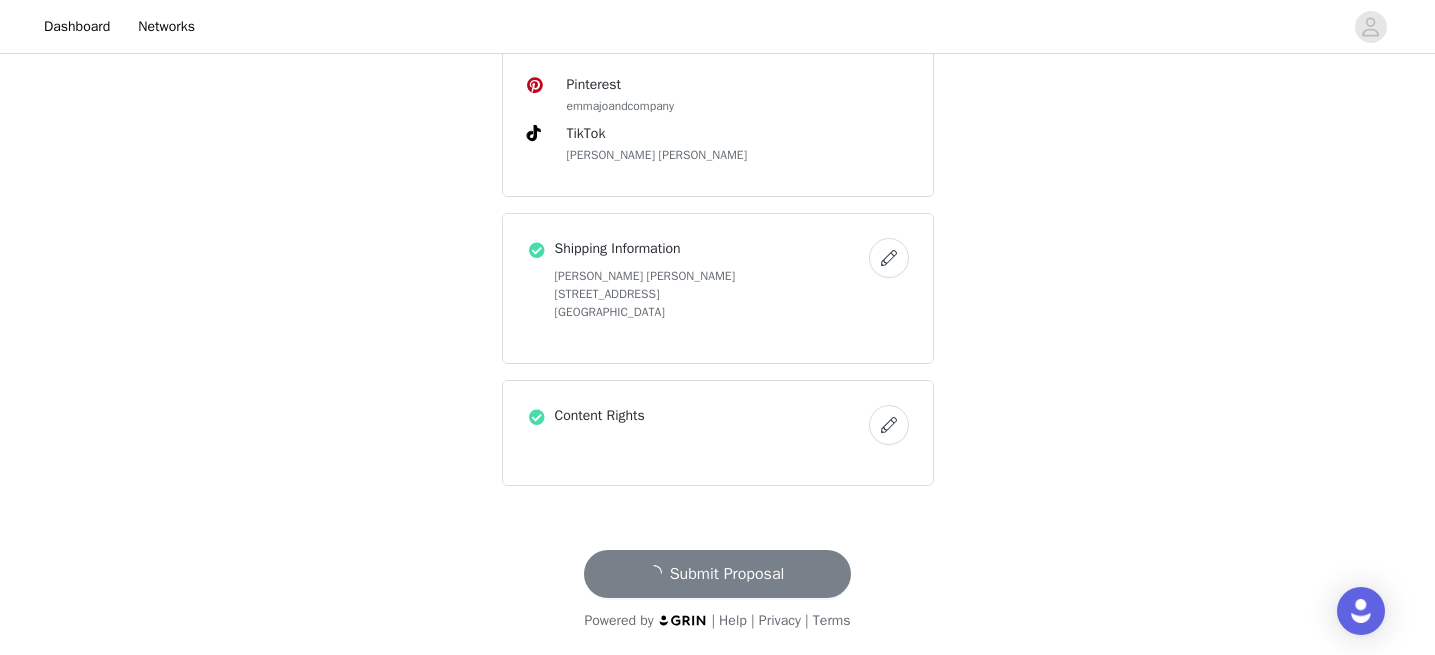 scroll, scrollTop: 0, scrollLeft: 0, axis: both 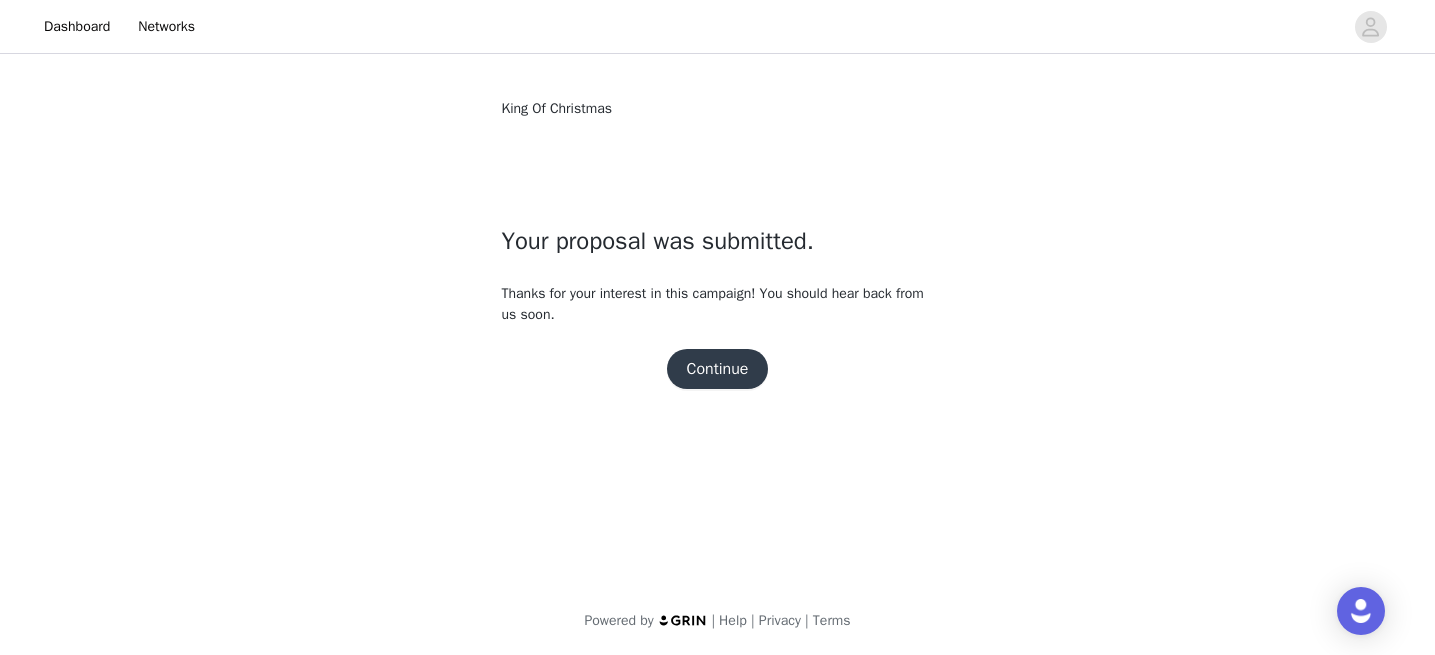 click on "Continue" at bounding box center (718, 369) 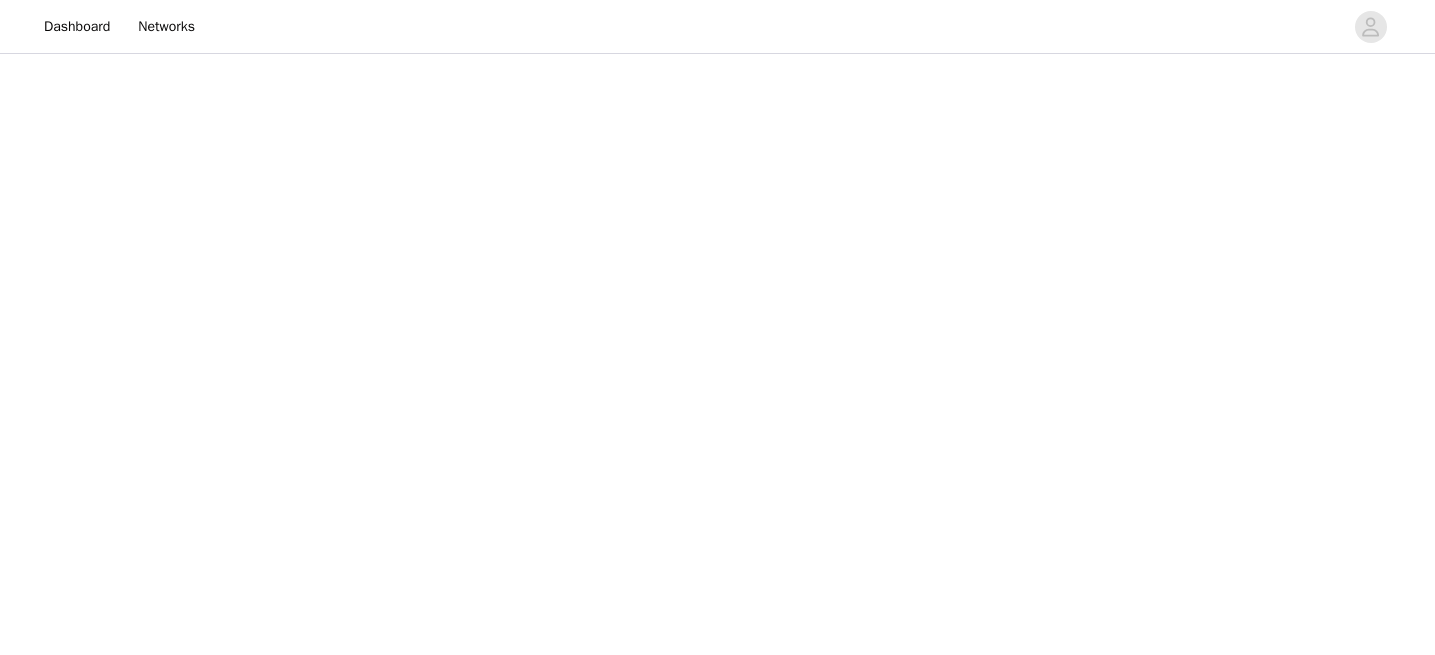 scroll, scrollTop: 0, scrollLeft: 0, axis: both 